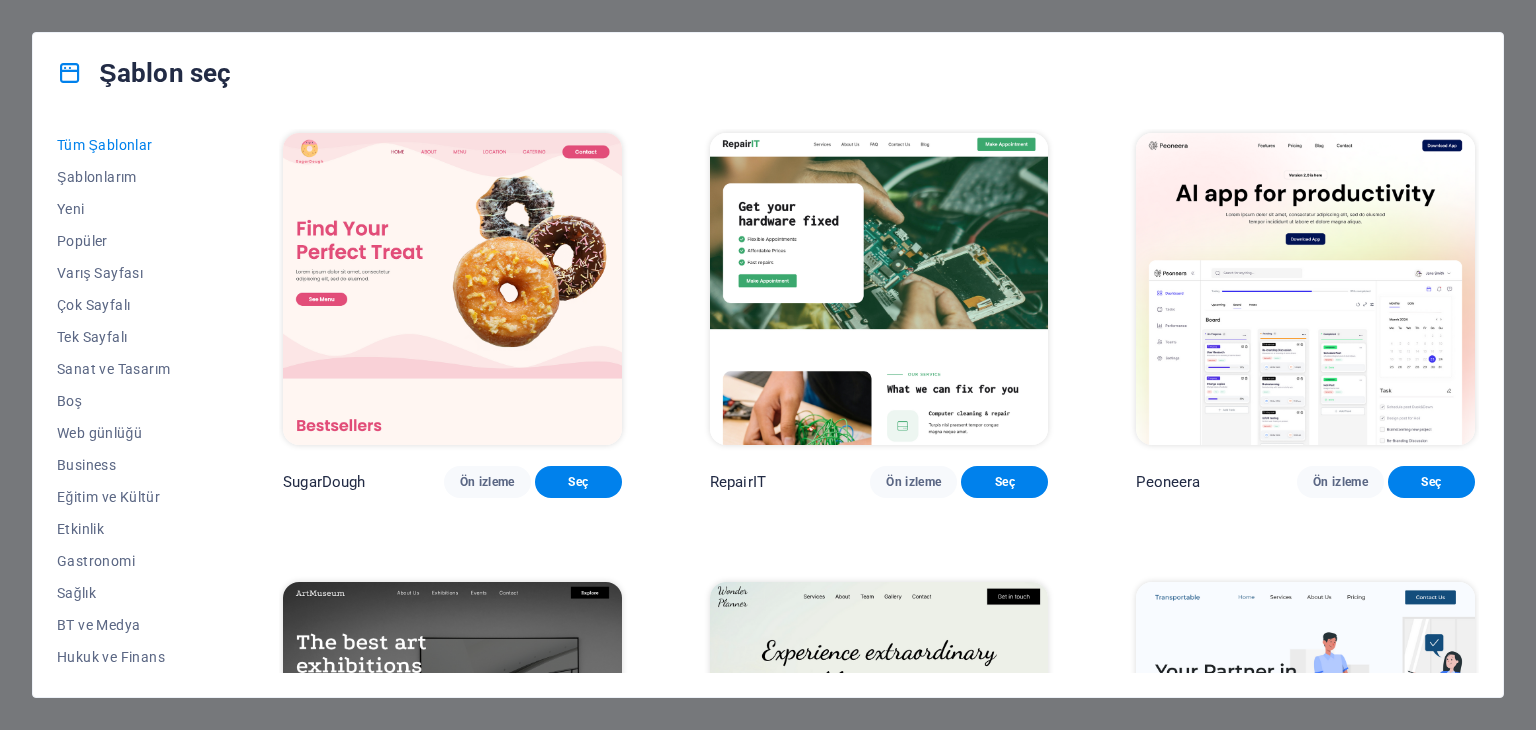scroll, scrollTop: 0, scrollLeft: 0, axis: both 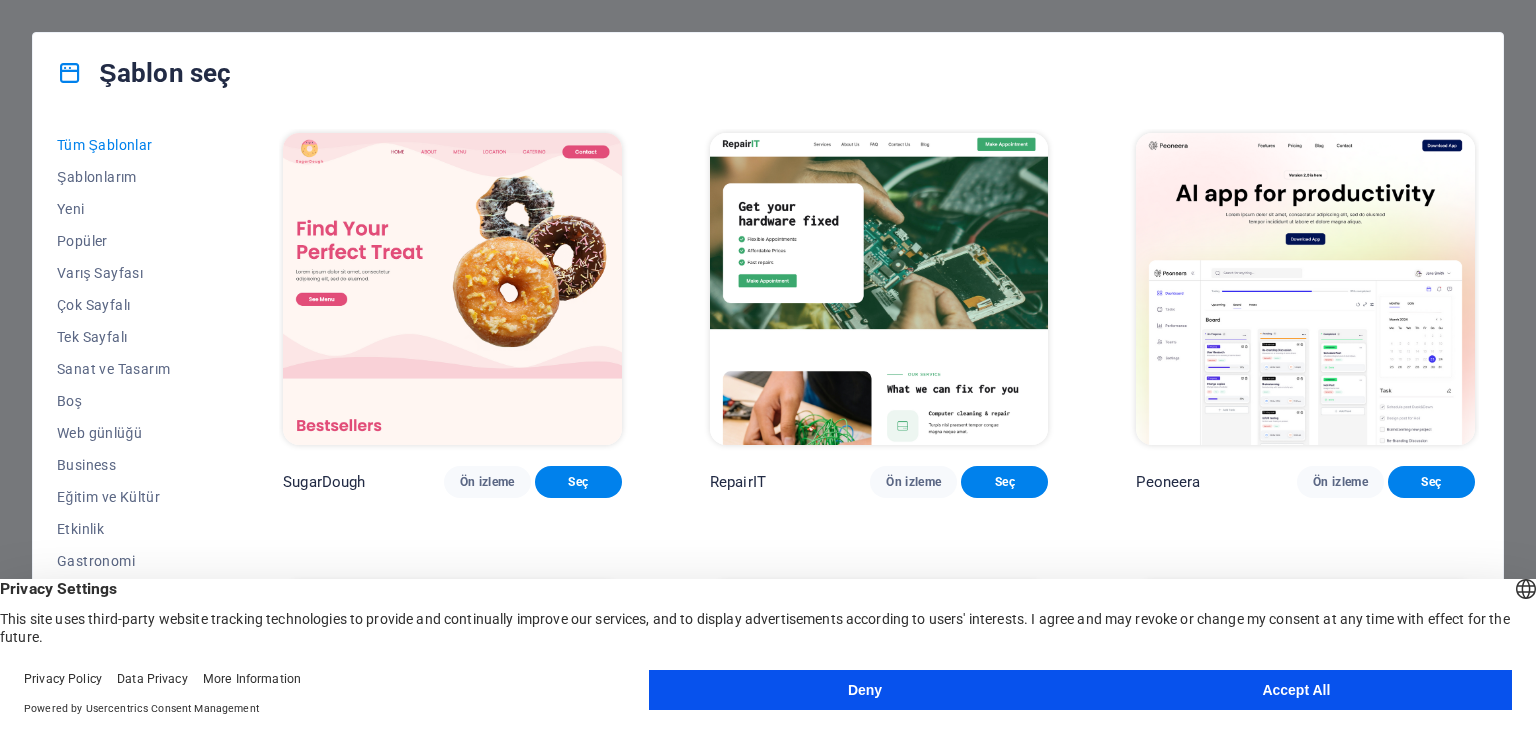 click on "Accept All" at bounding box center (1296, 690) 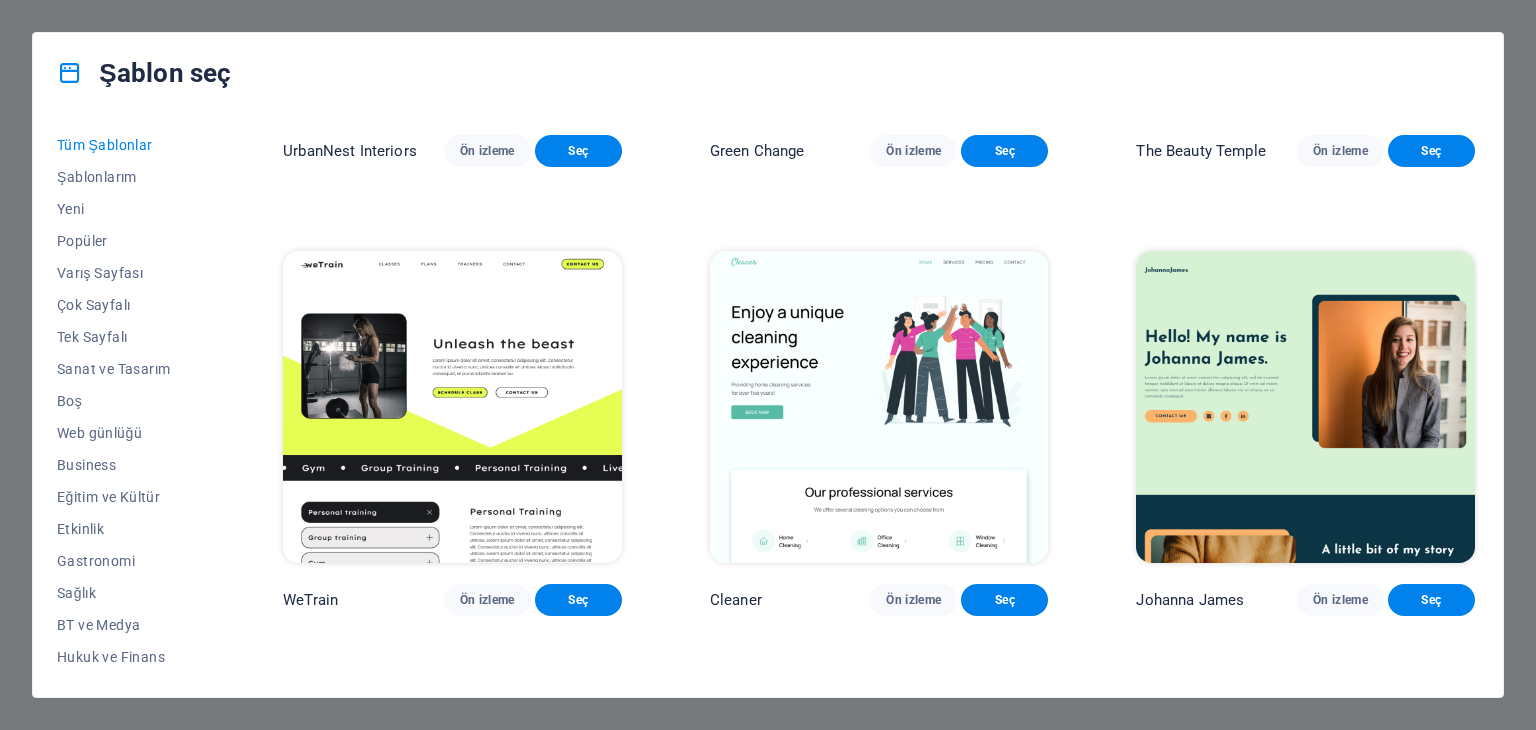 scroll, scrollTop: 2600, scrollLeft: 0, axis: vertical 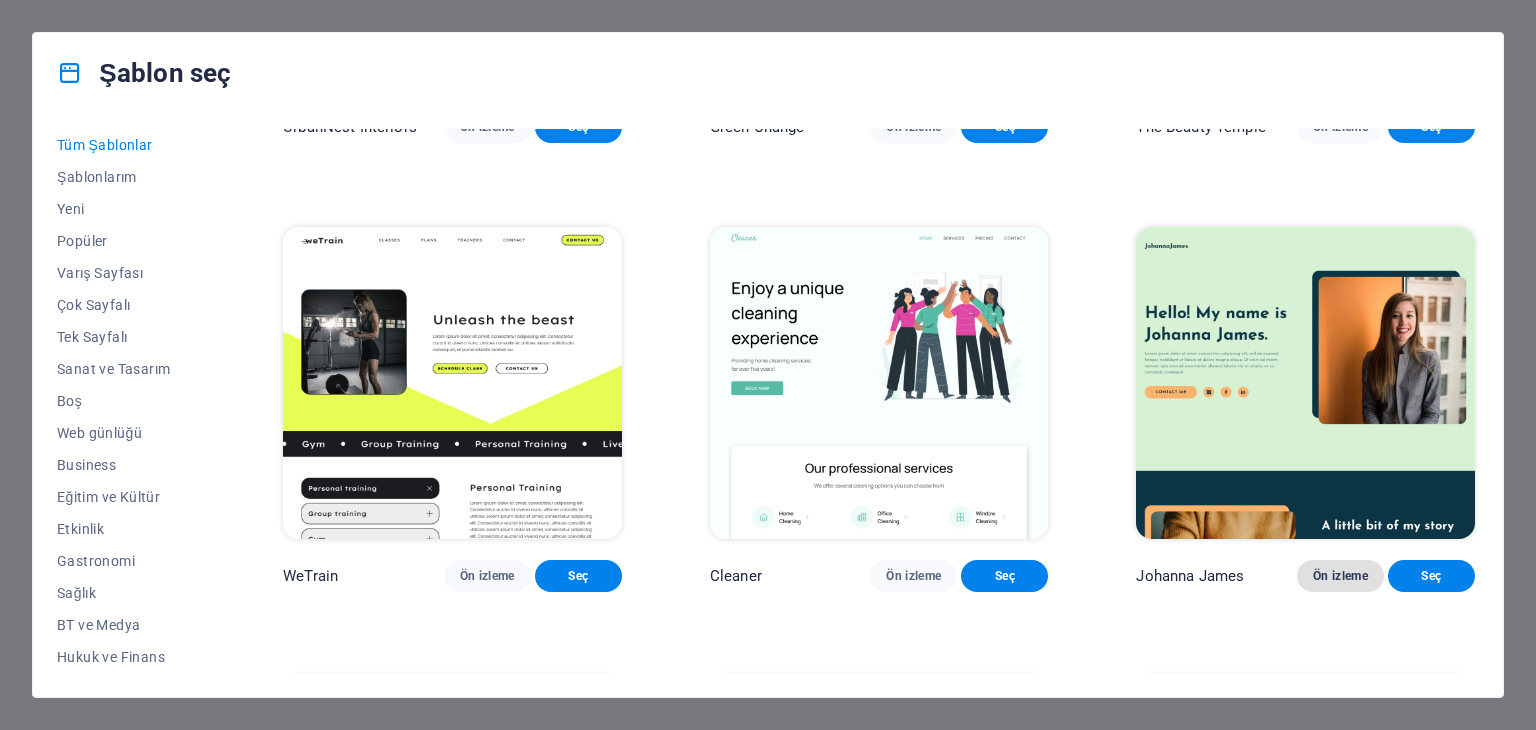 click on "Ön izleme" at bounding box center [1340, 576] 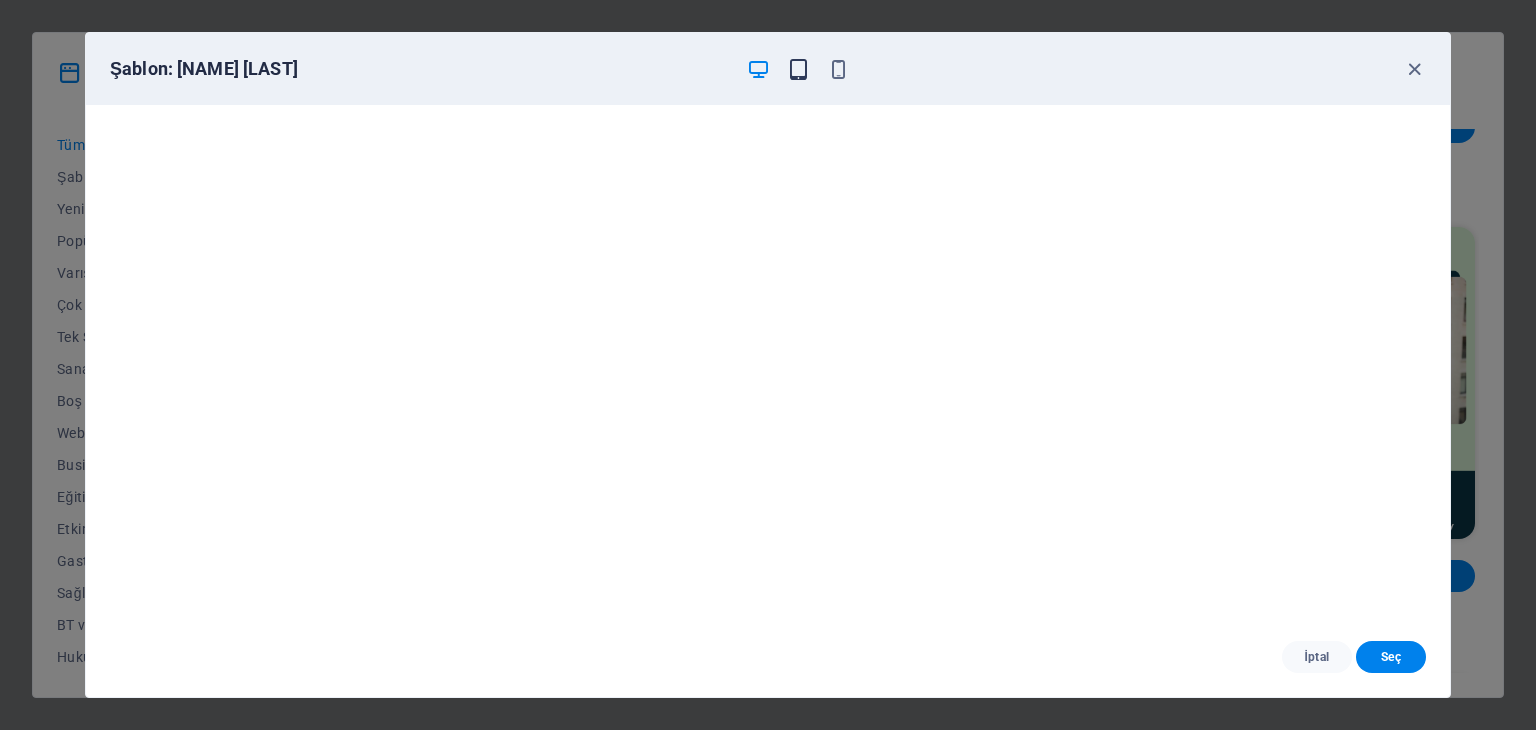 click at bounding box center (798, 69) 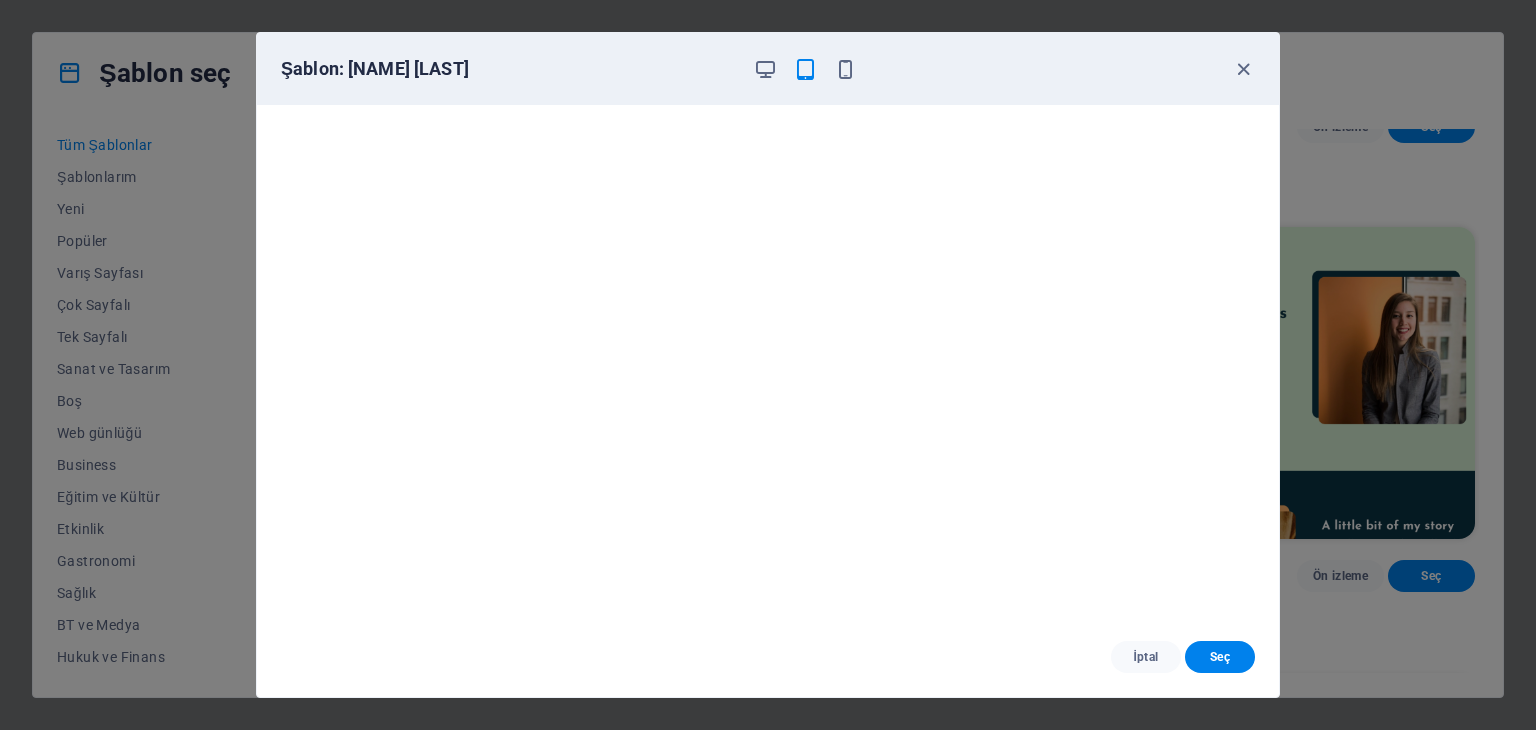 click on "Şablon: Johanna James" at bounding box center [768, 69] 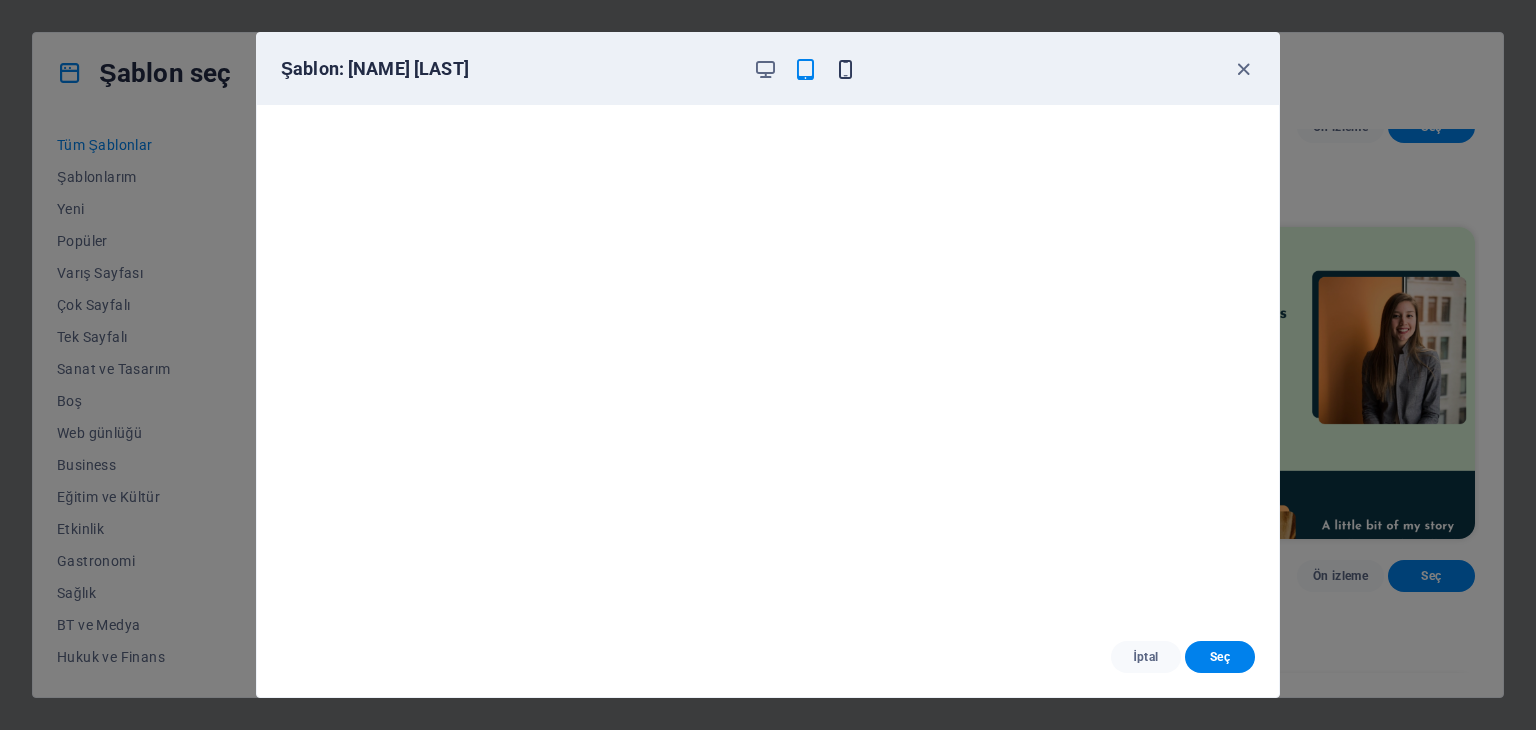 click at bounding box center (845, 69) 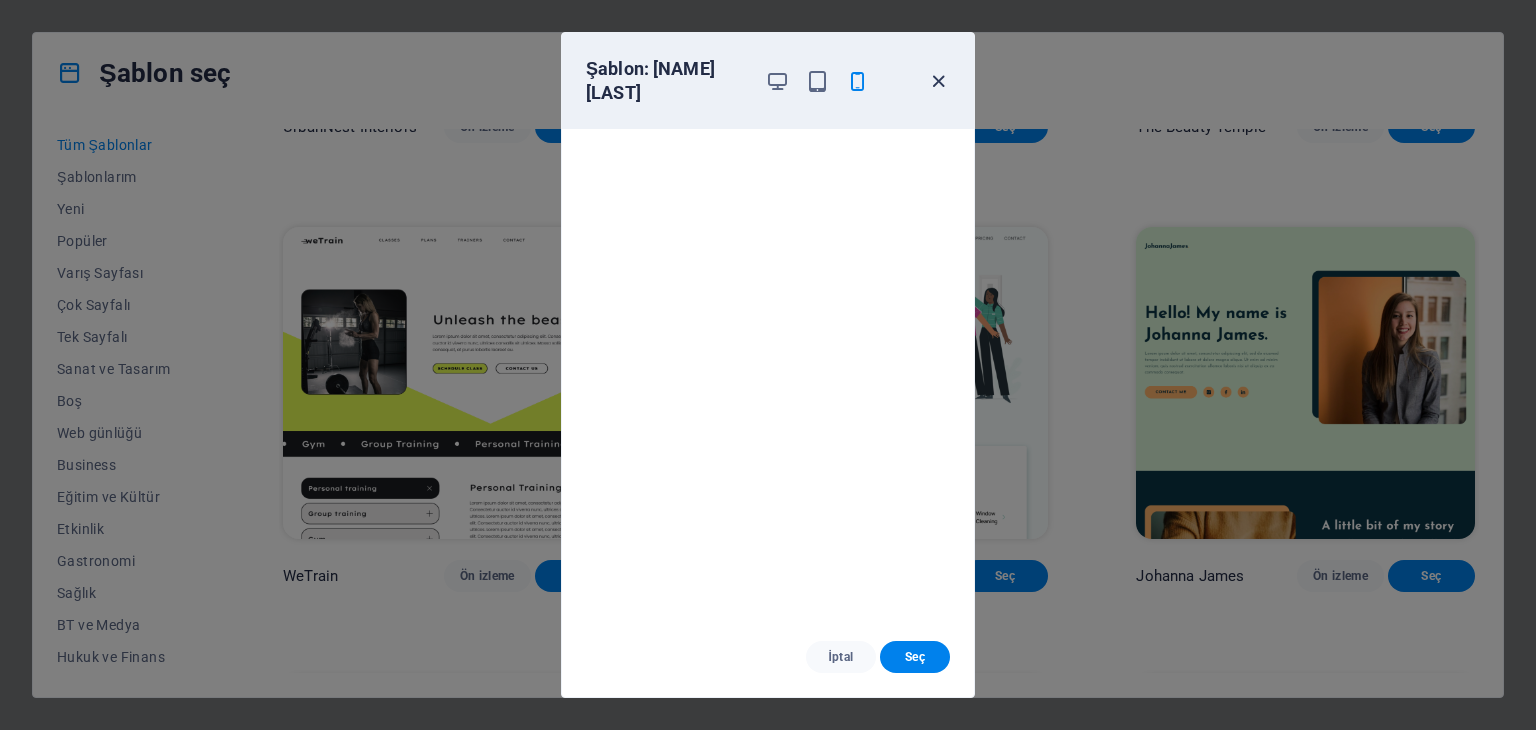 click at bounding box center (938, 81) 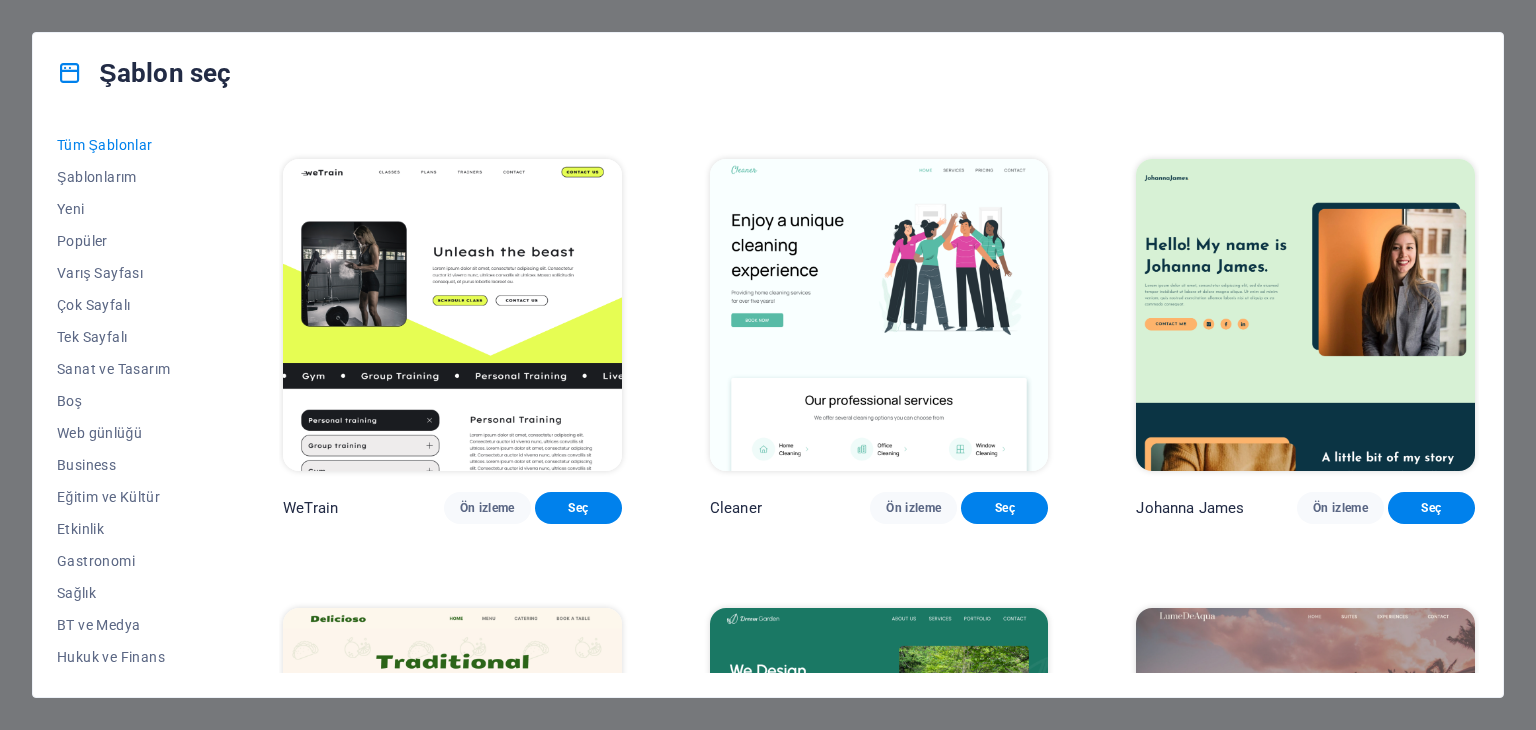 scroll, scrollTop: 2700, scrollLeft: 0, axis: vertical 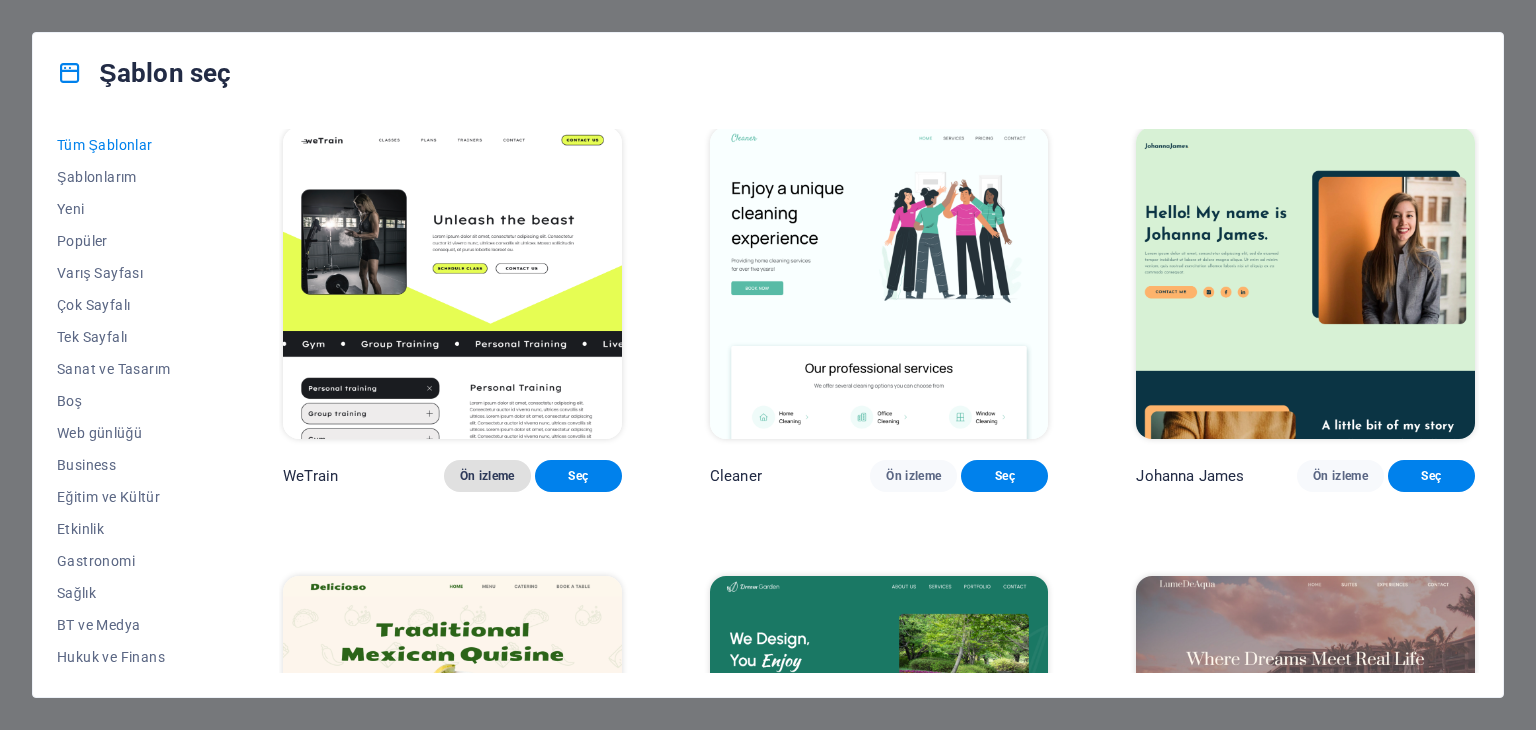 click on "Ön izleme" at bounding box center (487, 476) 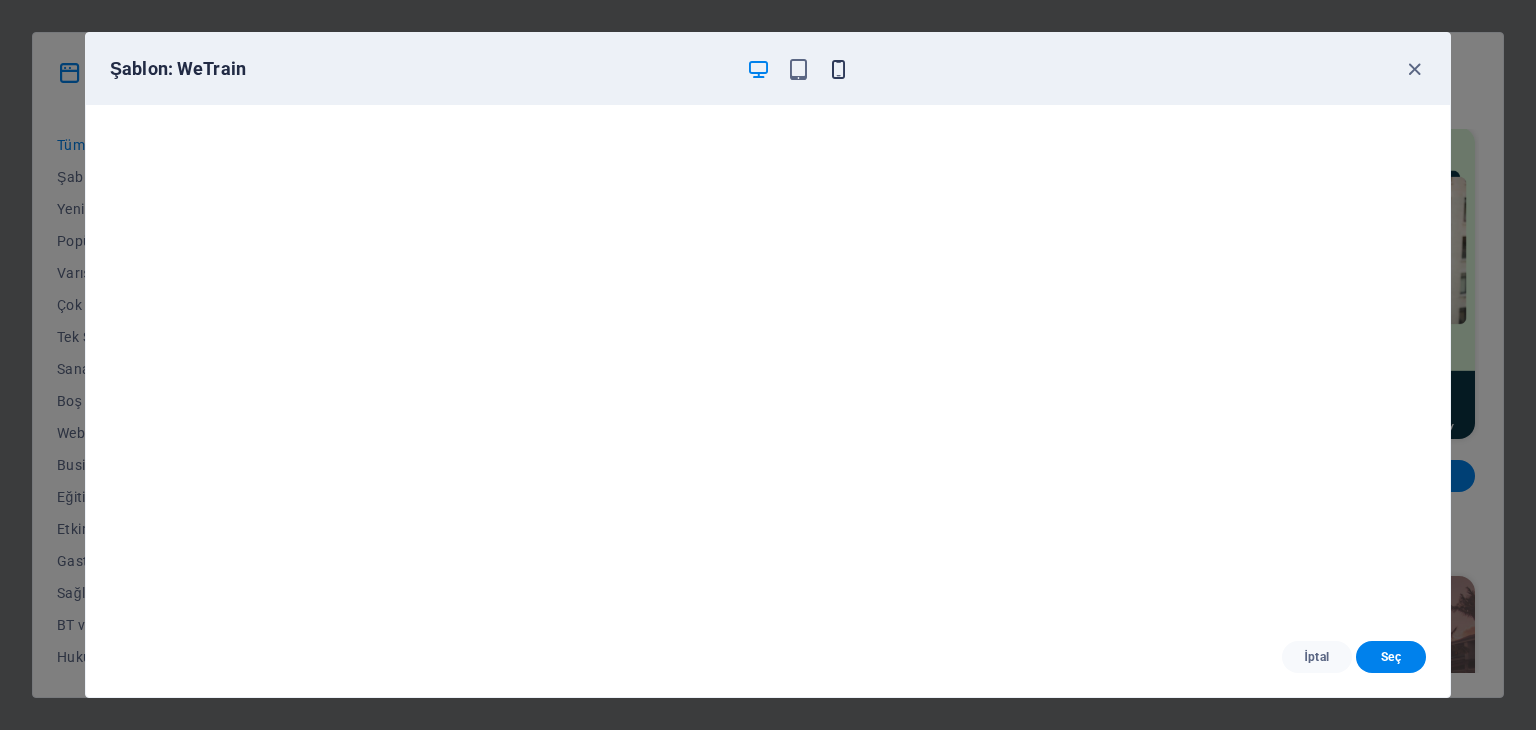 click at bounding box center (838, 69) 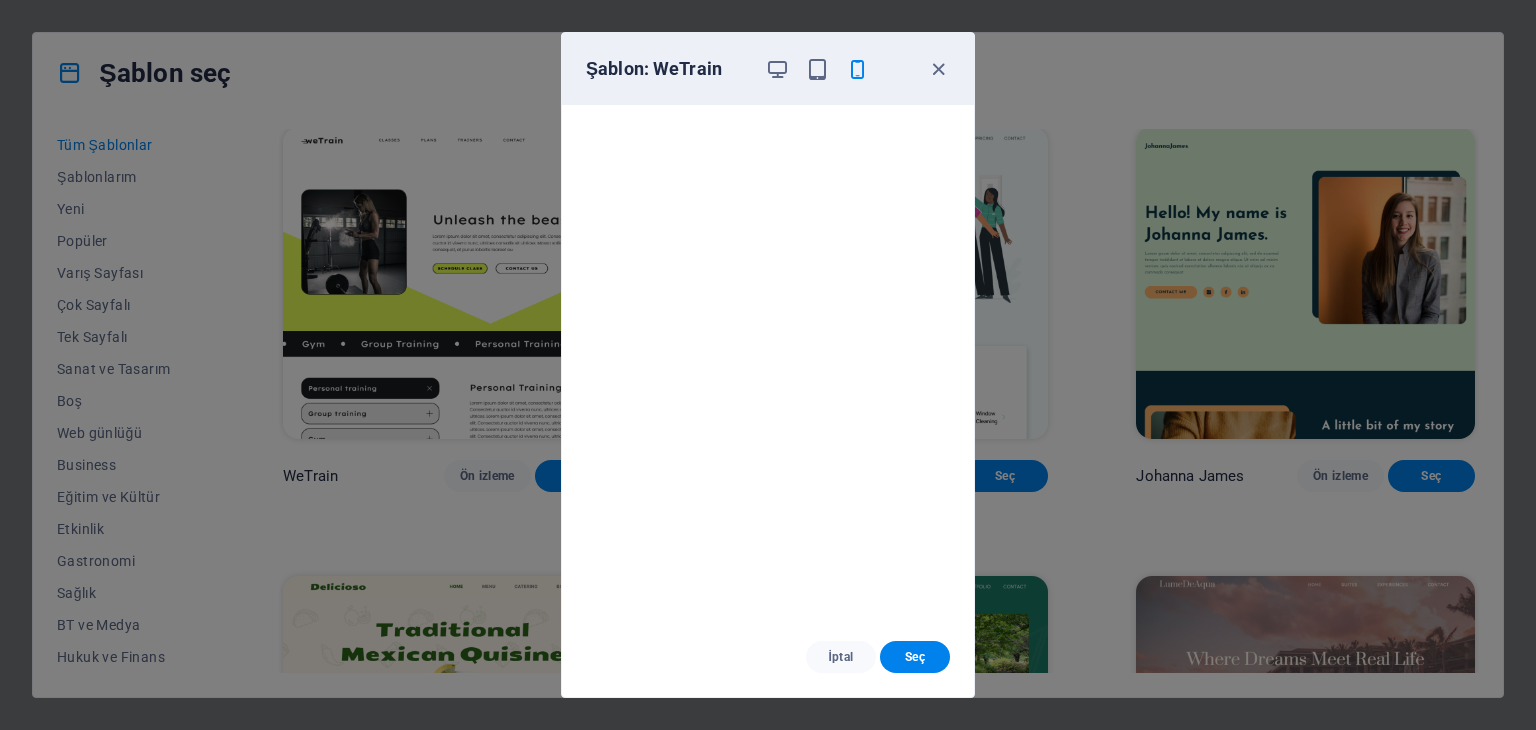 click on "Şablon: WeTrain" at bounding box center [768, 69] 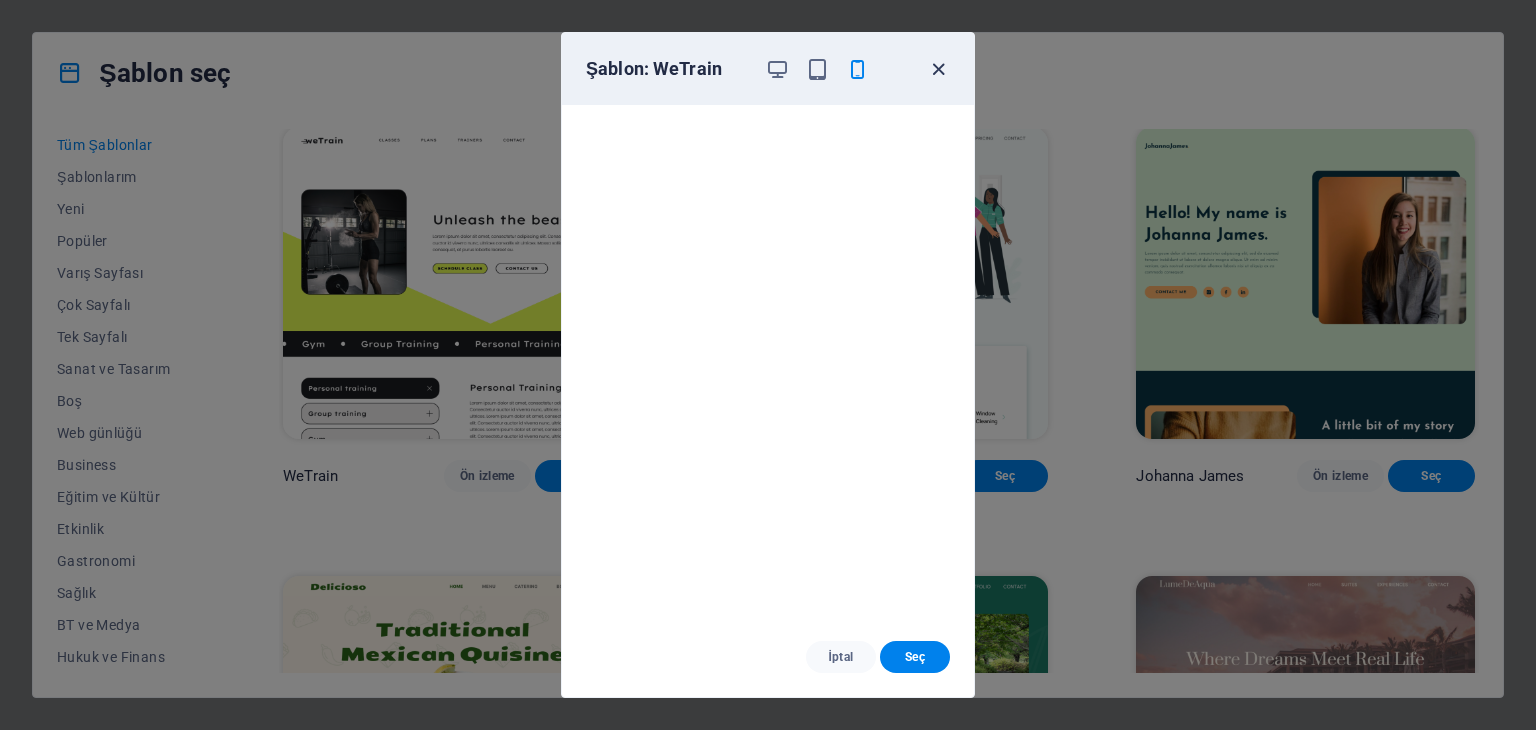 click at bounding box center [938, 69] 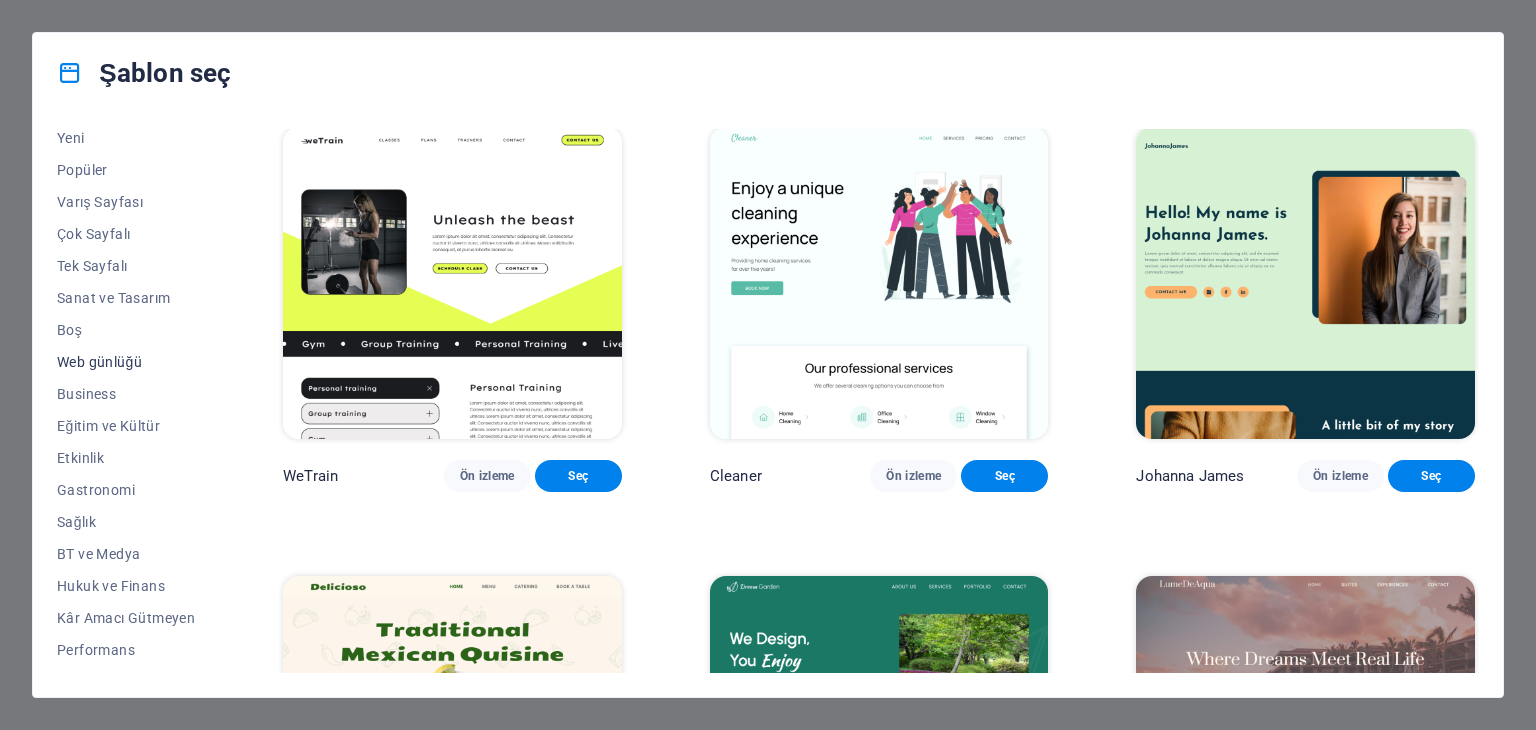 scroll, scrollTop: 100, scrollLeft: 0, axis: vertical 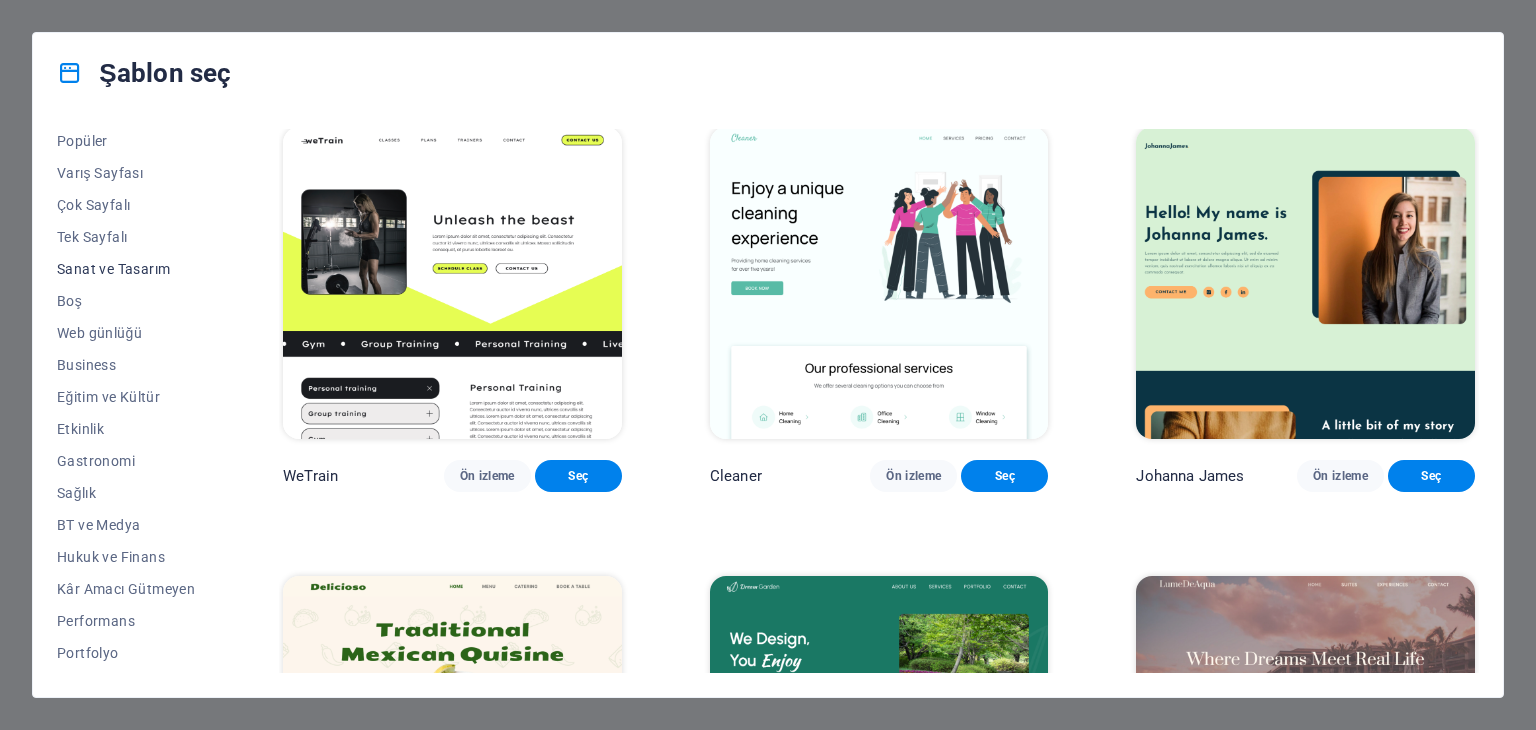 click on "Sanat ve Tasarım" at bounding box center [126, 269] 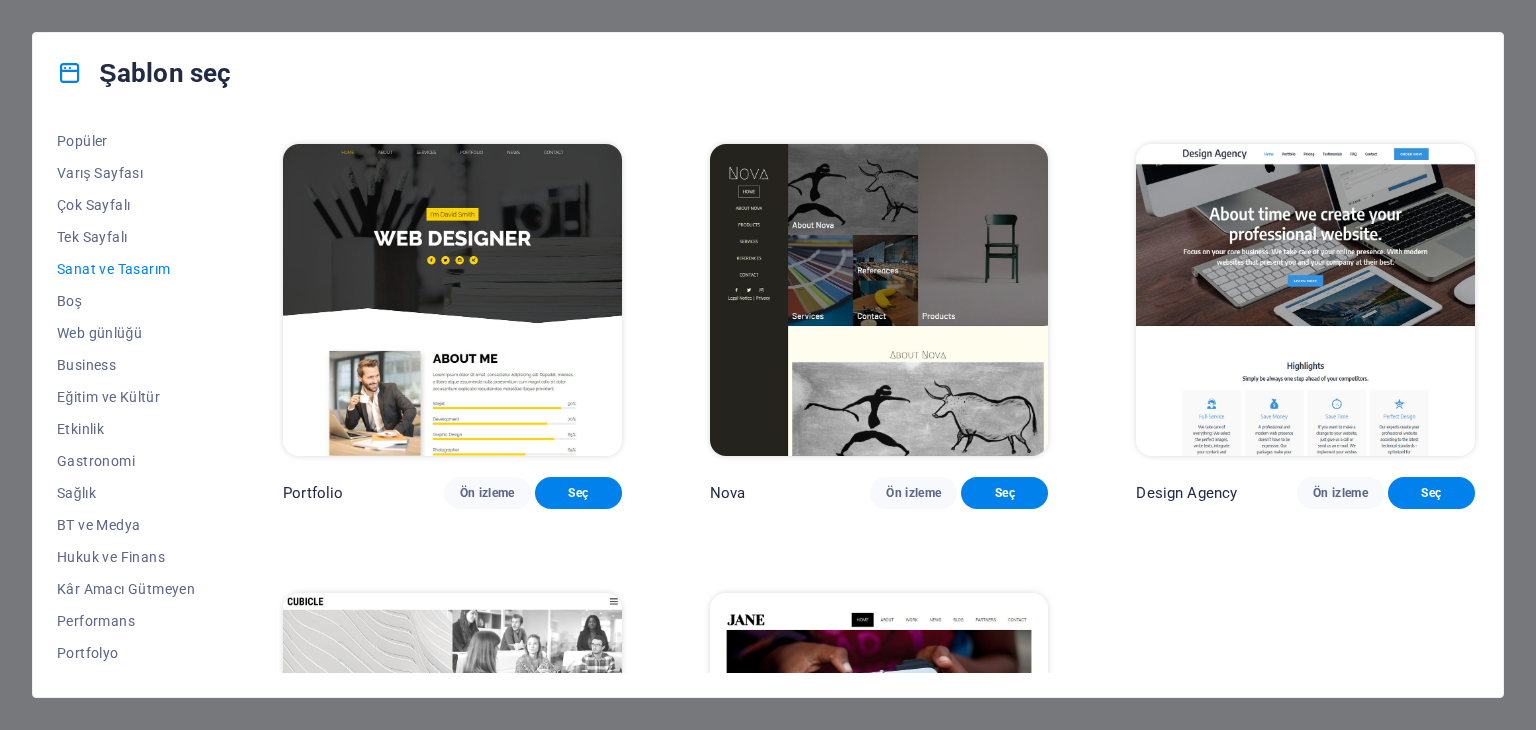 scroll, scrollTop: 1310, scrollLeft: 0, axis: vertical 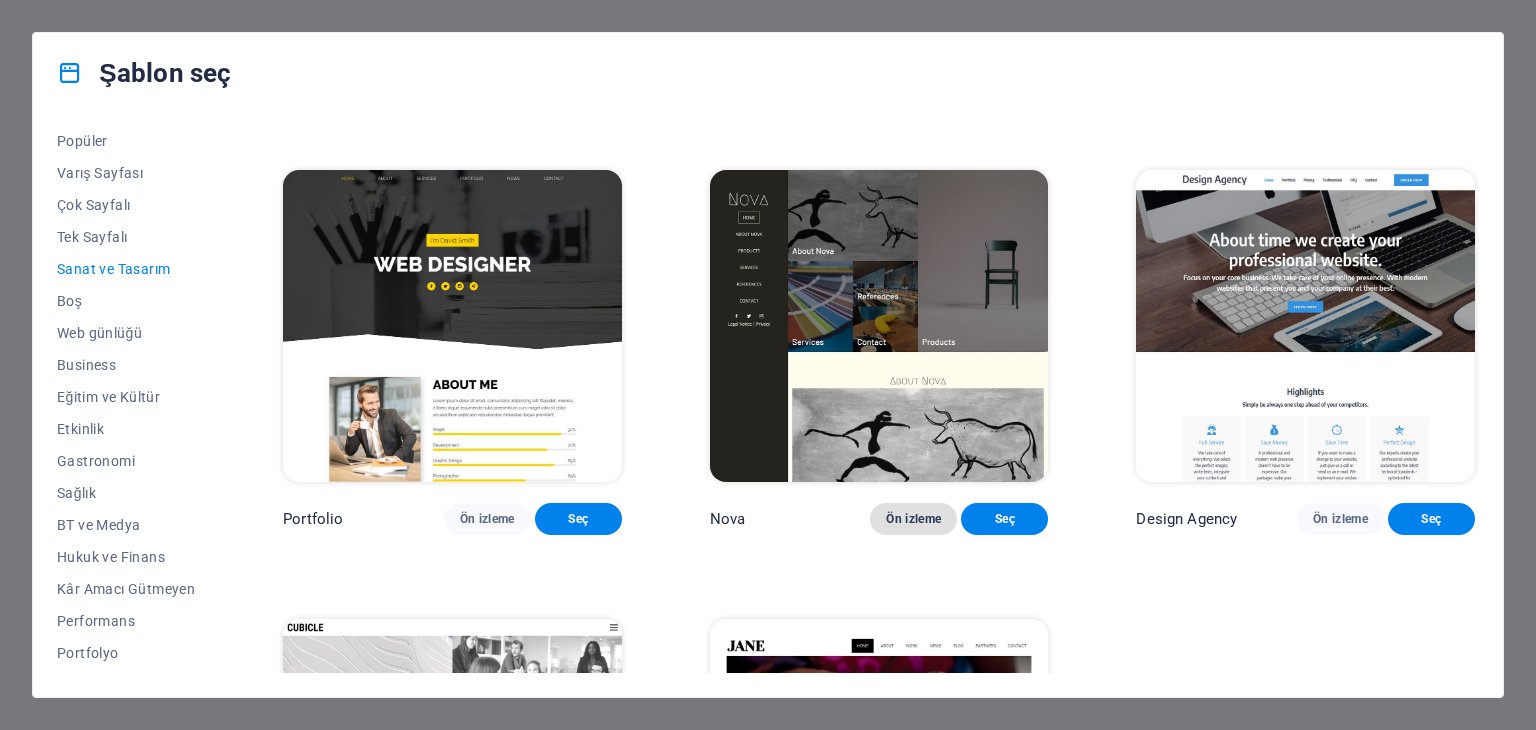 click on "Ön izleme" at bounding box center (913, 519) 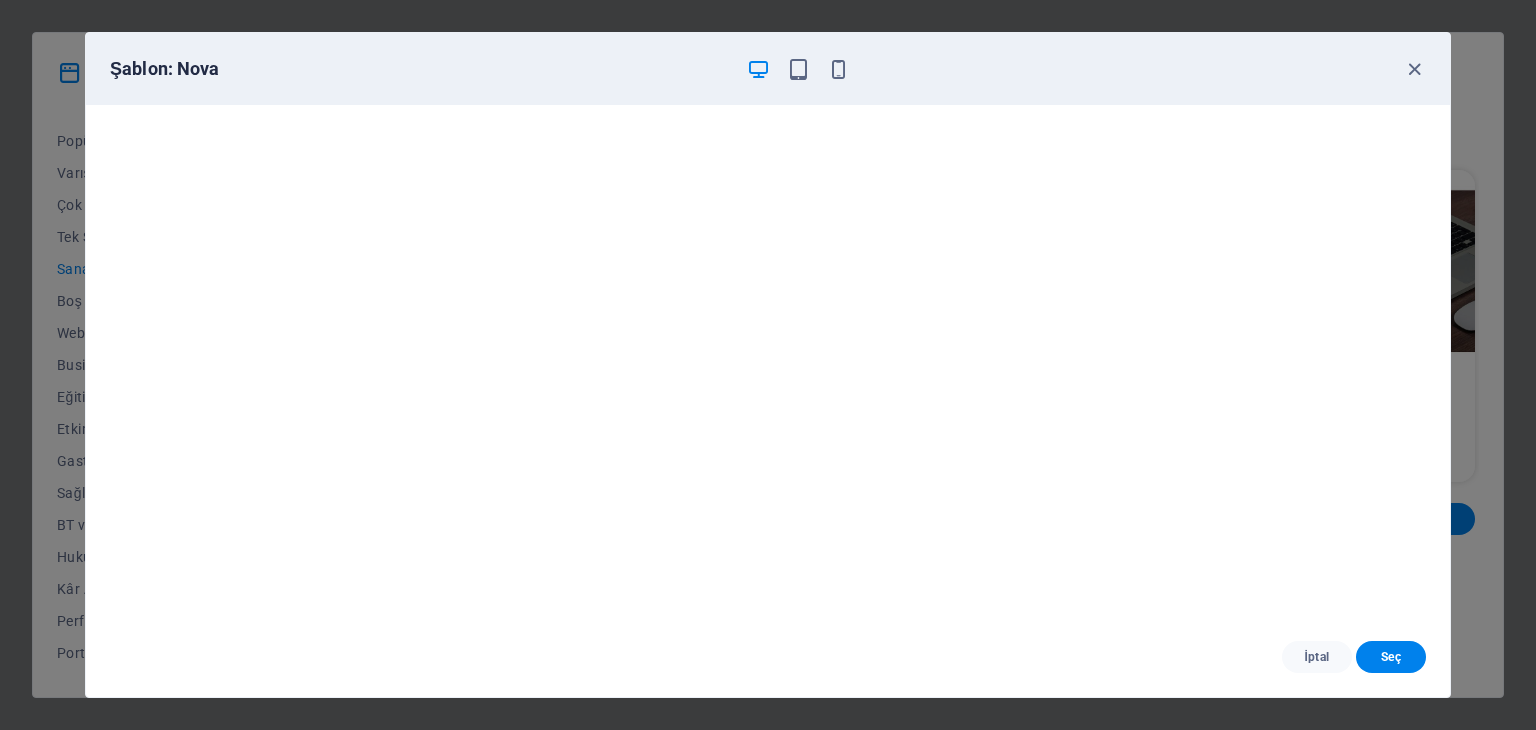 scroll, scrollTop: 5, scrollLeft: 0, axis: vertical 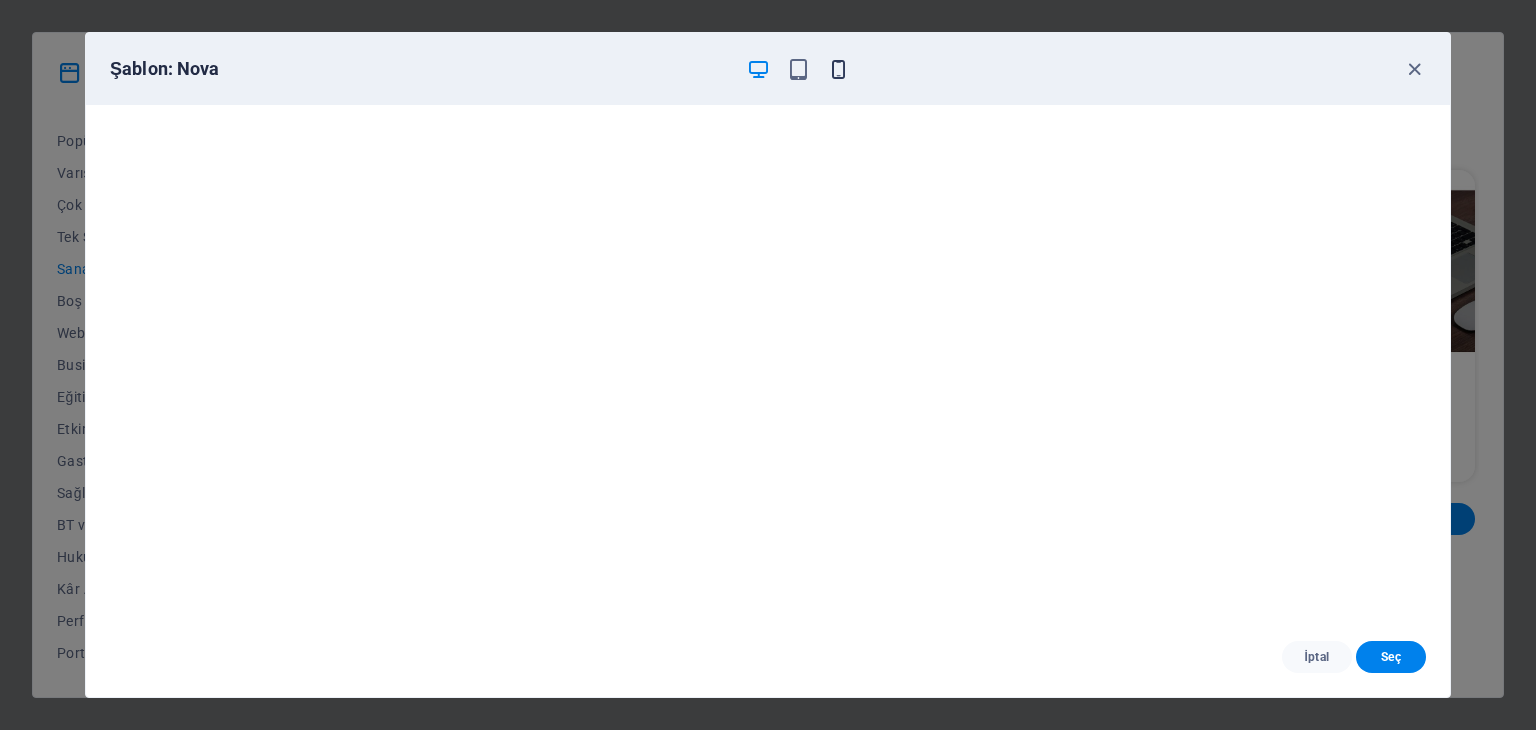 click at bounding box center [838, 69] 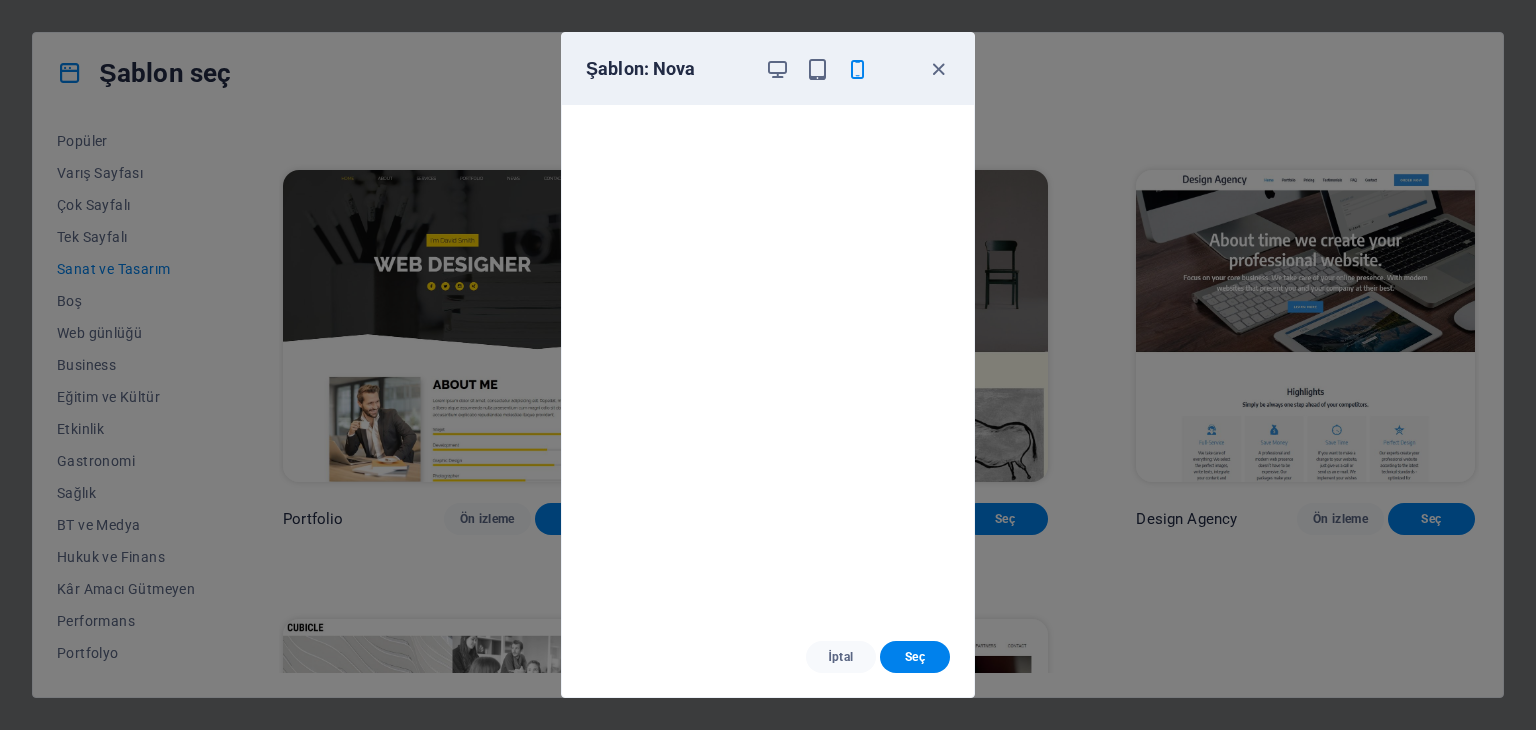 scroll, scrollTop: 0, scrollLeft: 0, axis: both 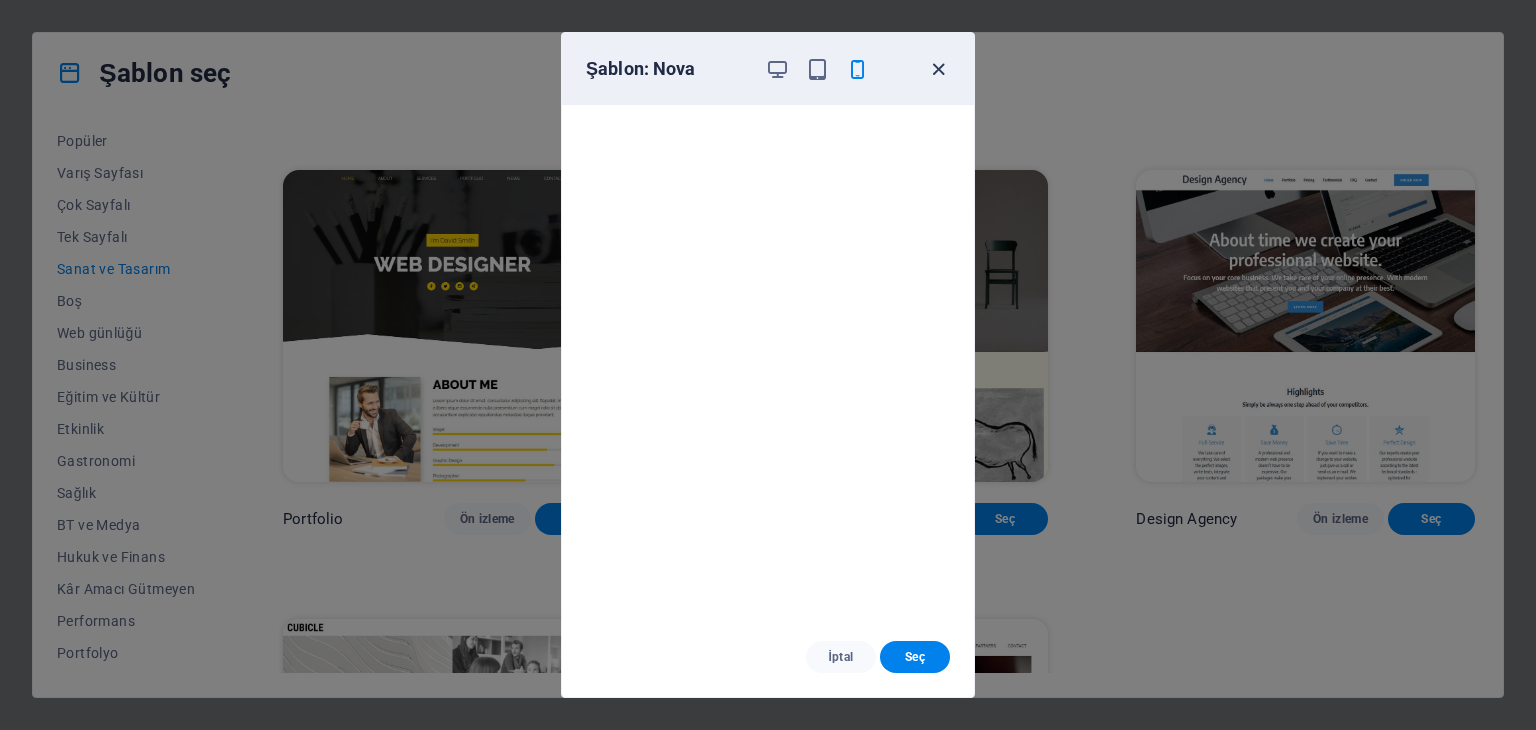 click at bounding box center [938, 69] 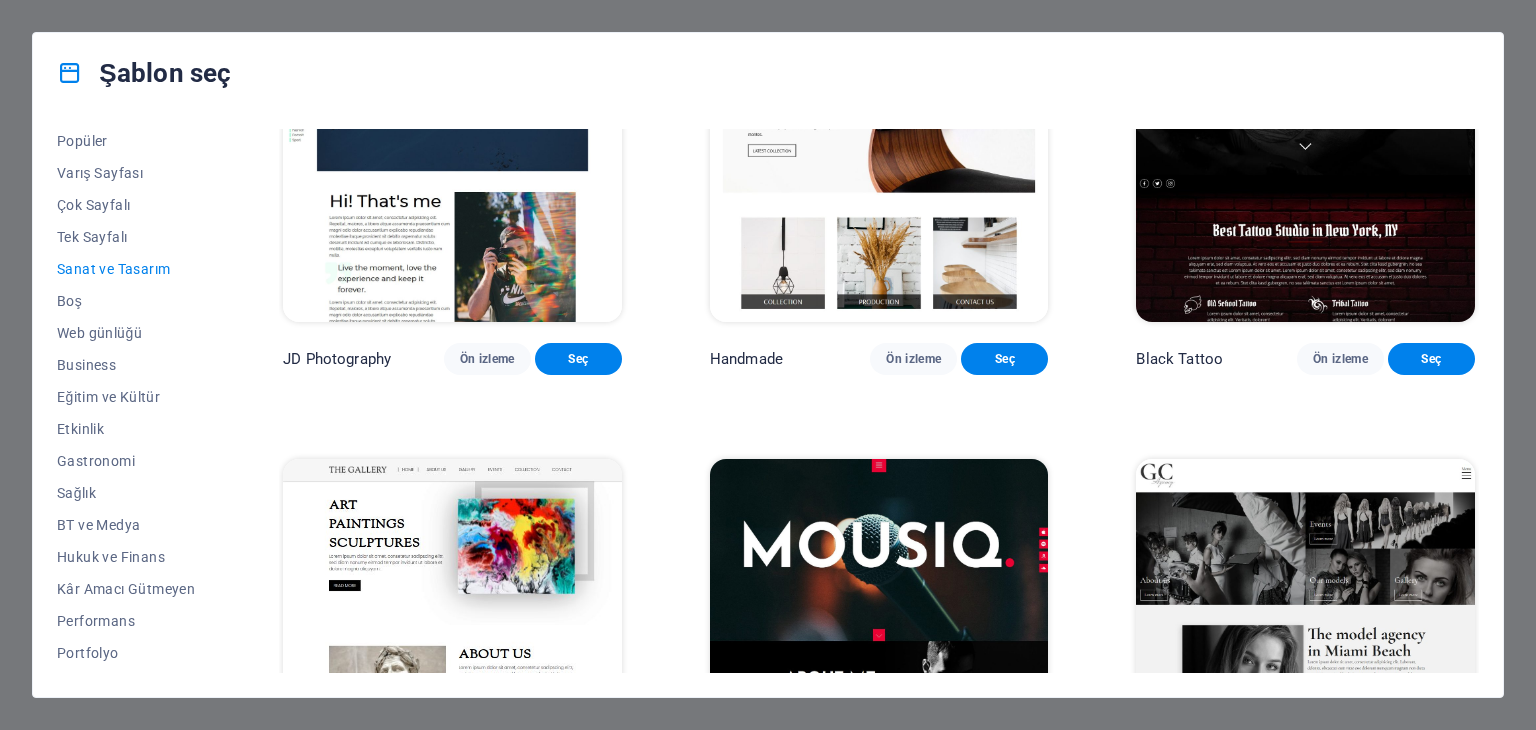 scroll, scrollTop: 600, scrollLeft: 0, axis: vertical 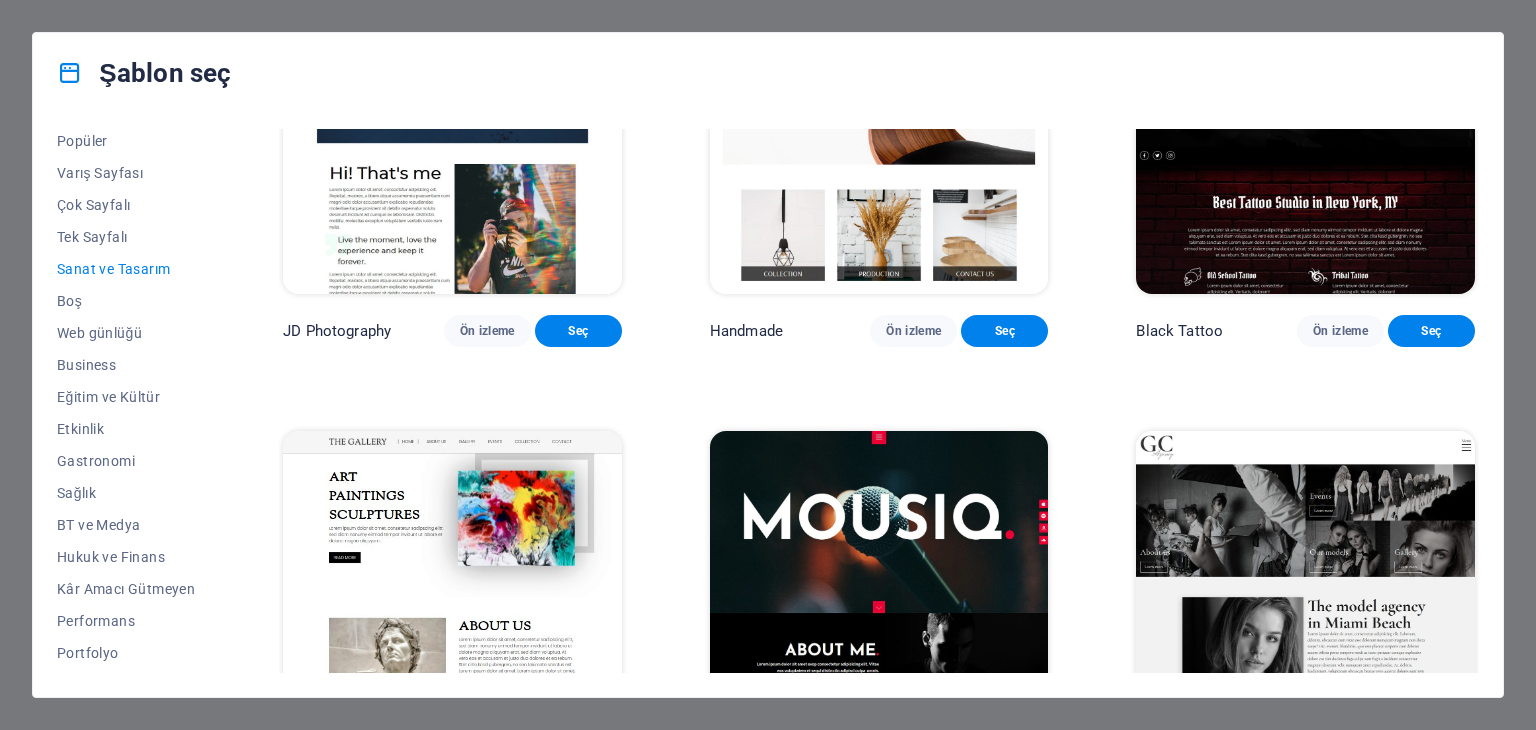 click on "Sanat ve Tasarım" at bounding box center [126, 269] 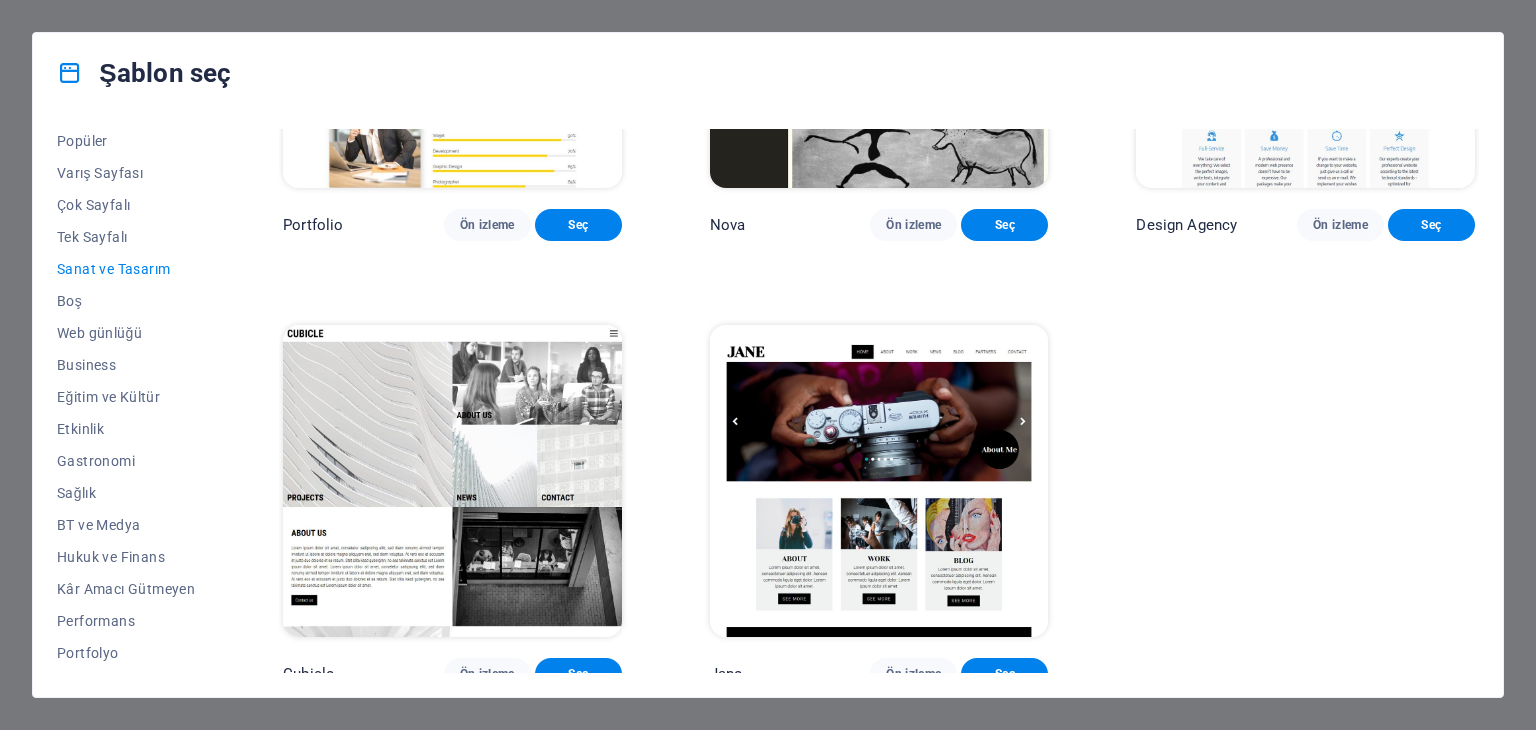scroll, scrollTop: 1610, scrollLeft: 0, axis: vertical 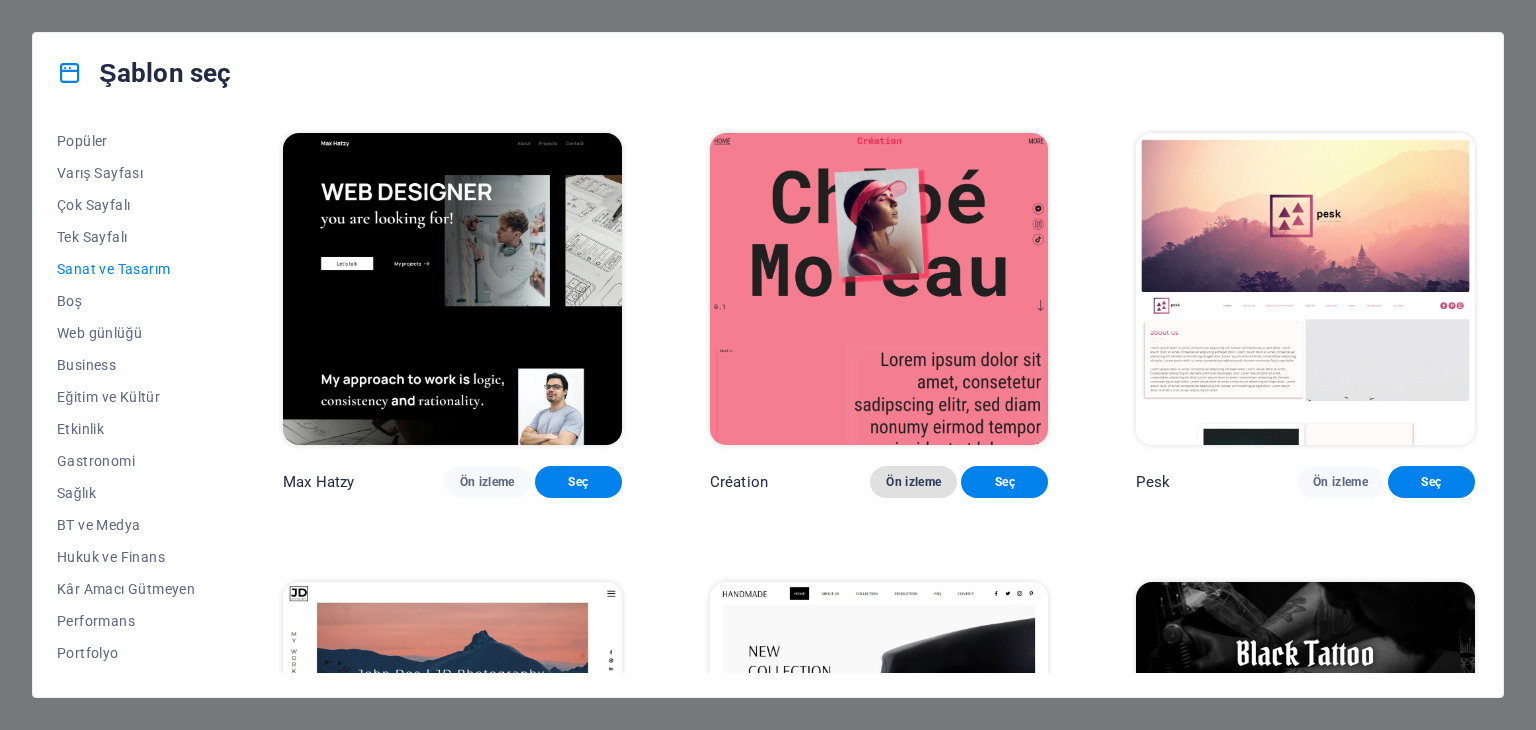 click on "Ön izleme" at bounding box center (913, 482) 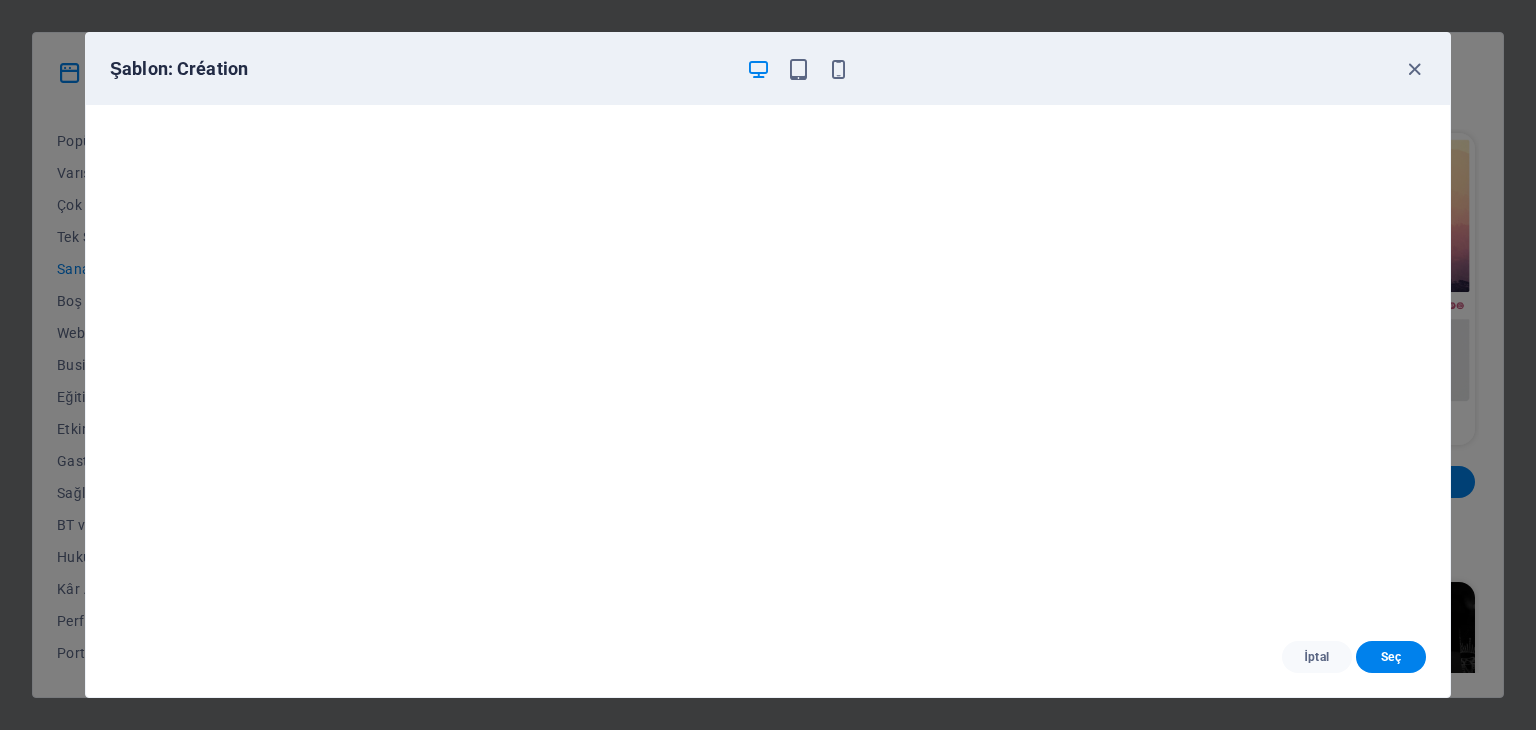 click at bounding box center [798, 69] 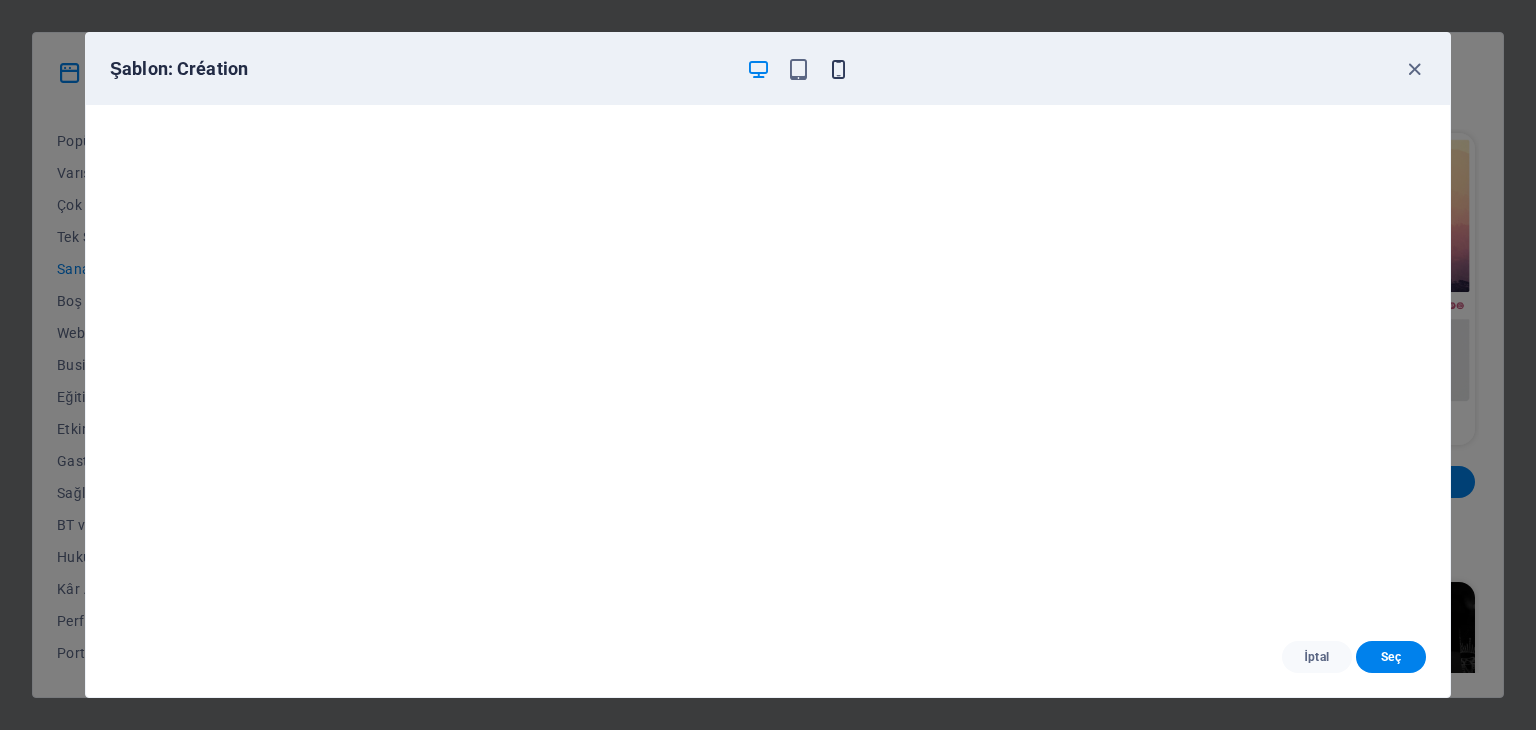 click at bounding box center [838, 69] 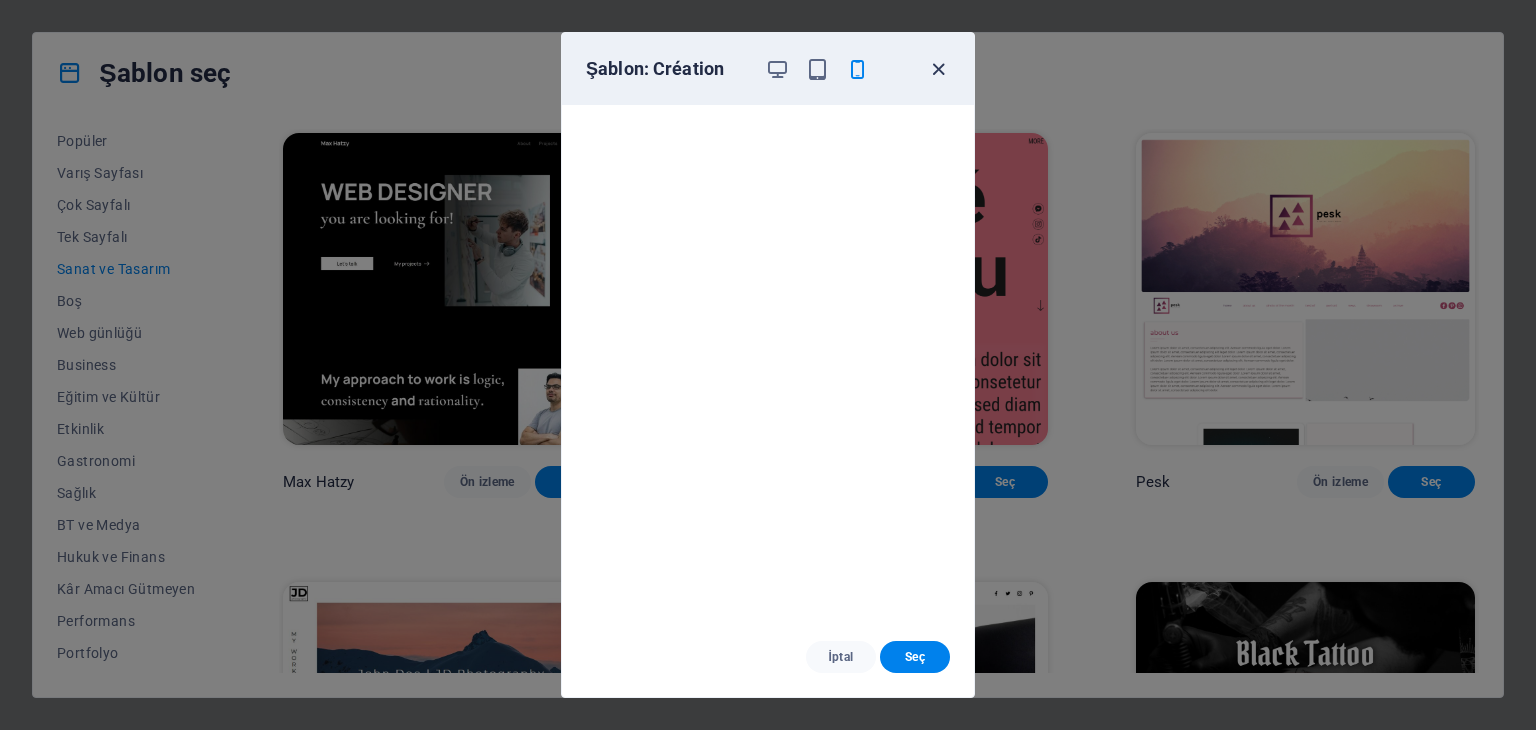 click at bounding box center (938, 69) 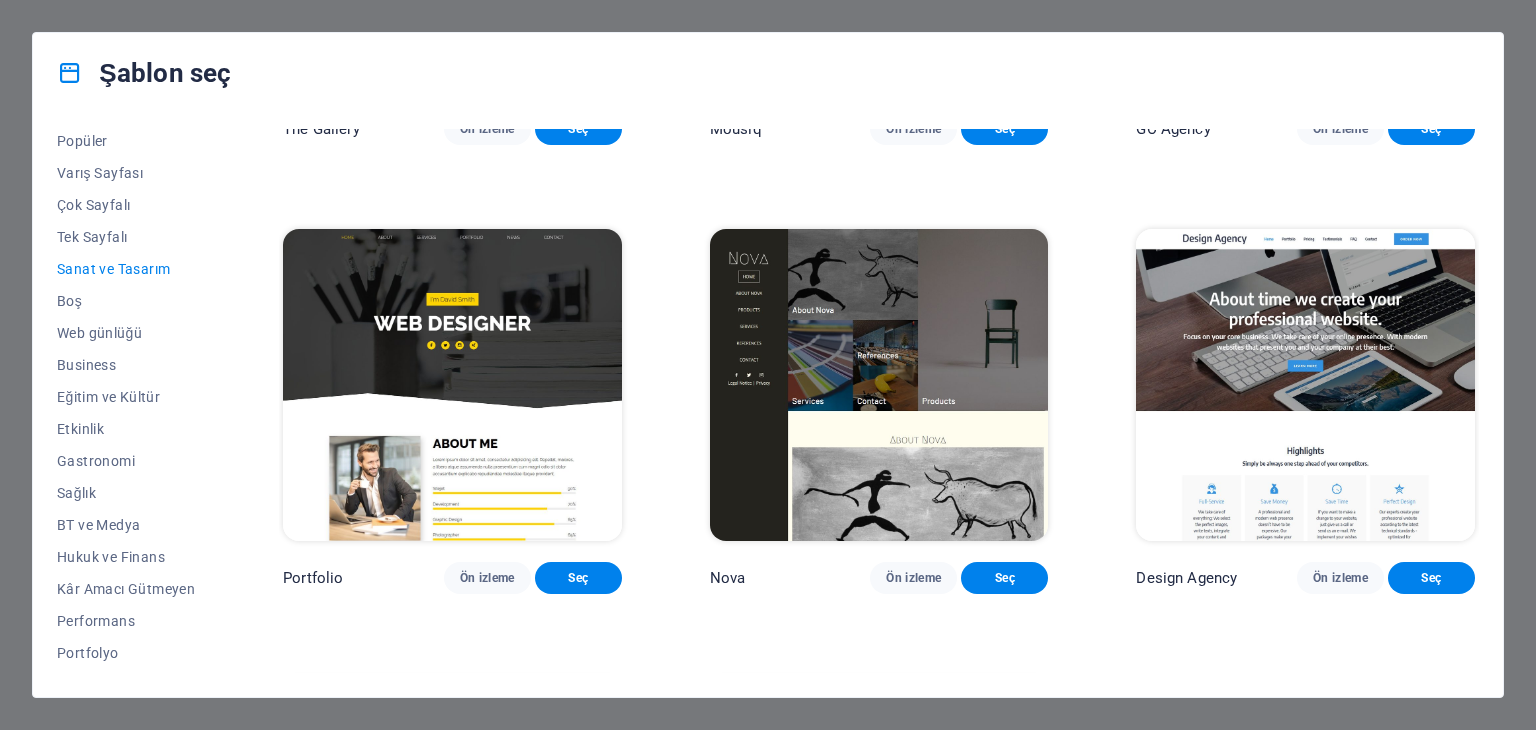 scroll, scrollTop: 1610, scrollLeft: 0, axis: vertical 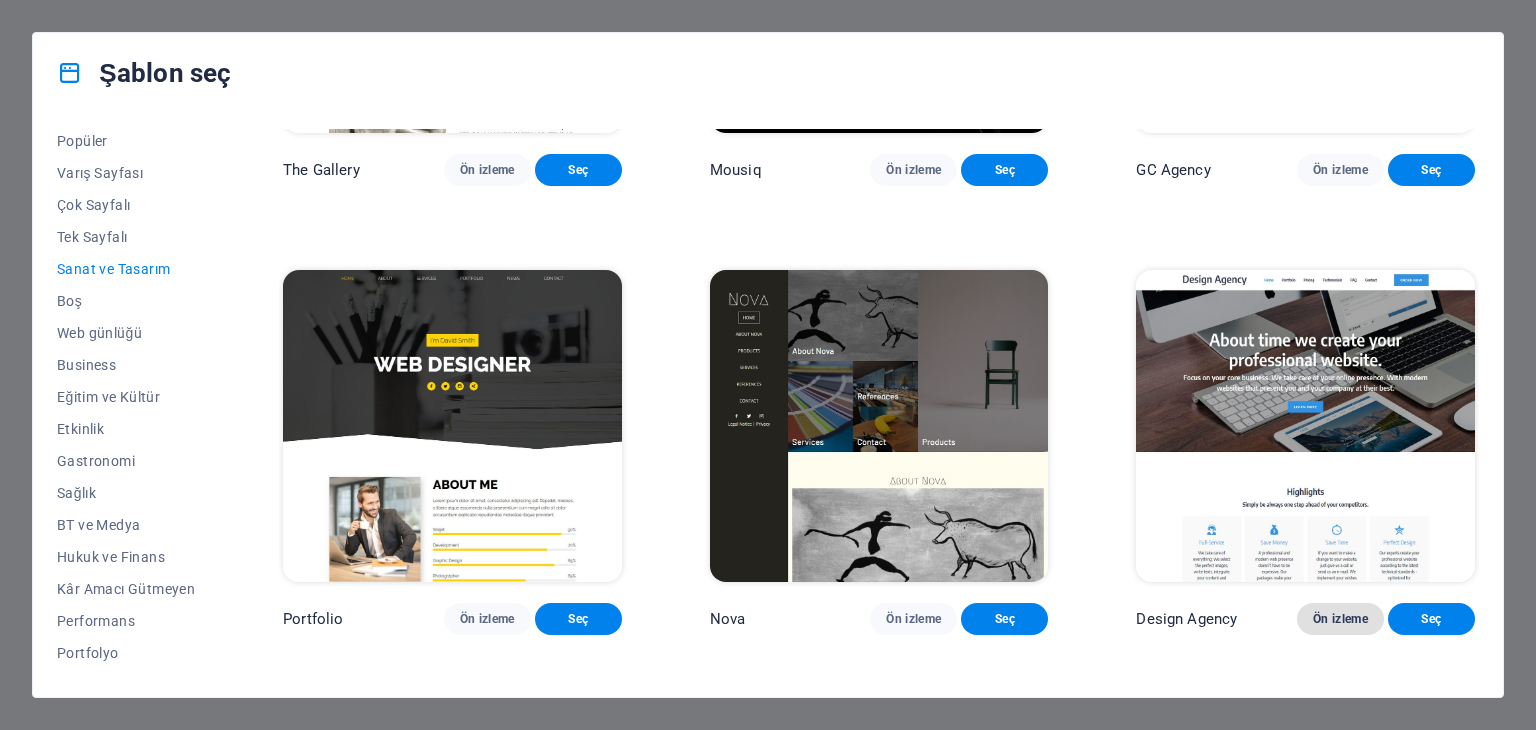 click on "Ön izleme" at bounding box center [1340, 619] 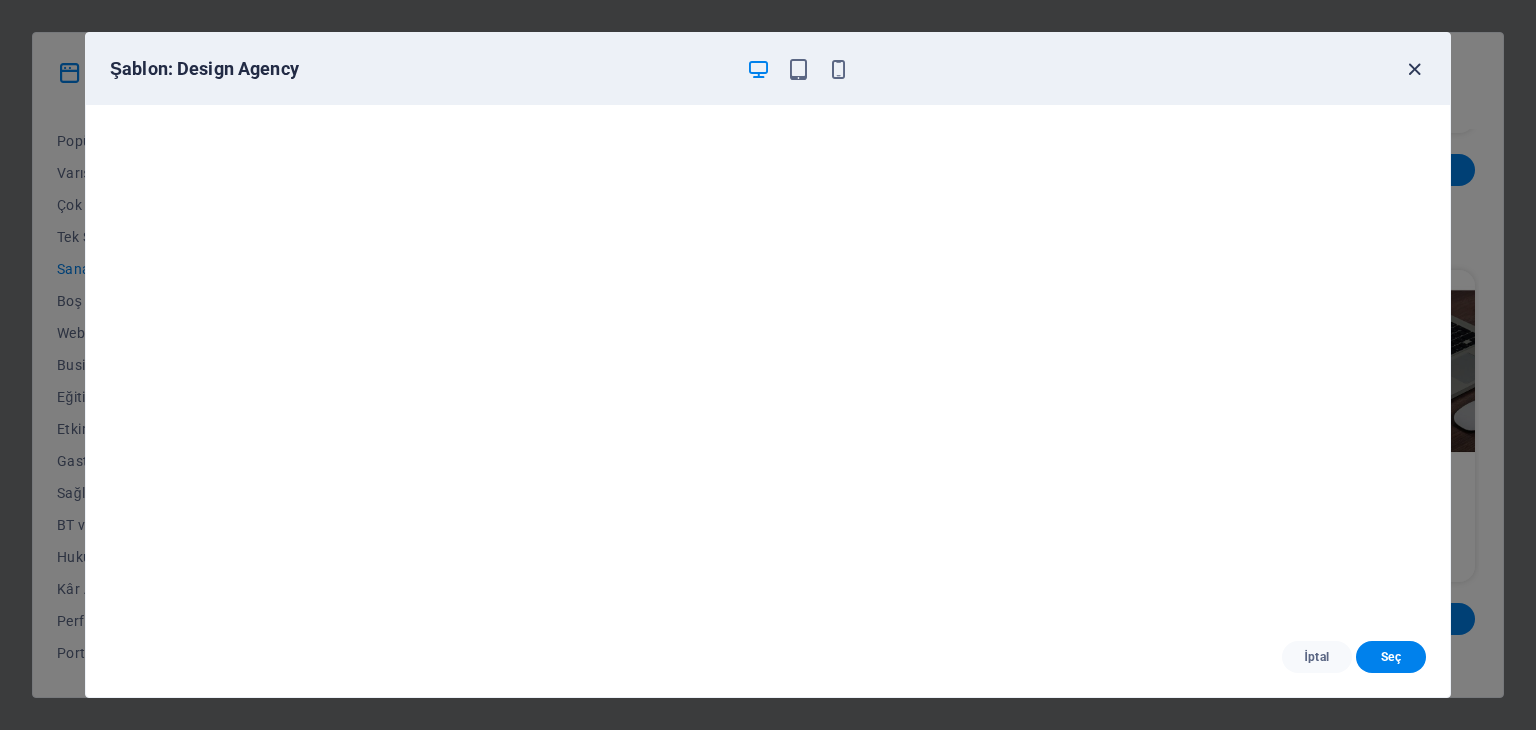 click at bounding box center (1414, 69) 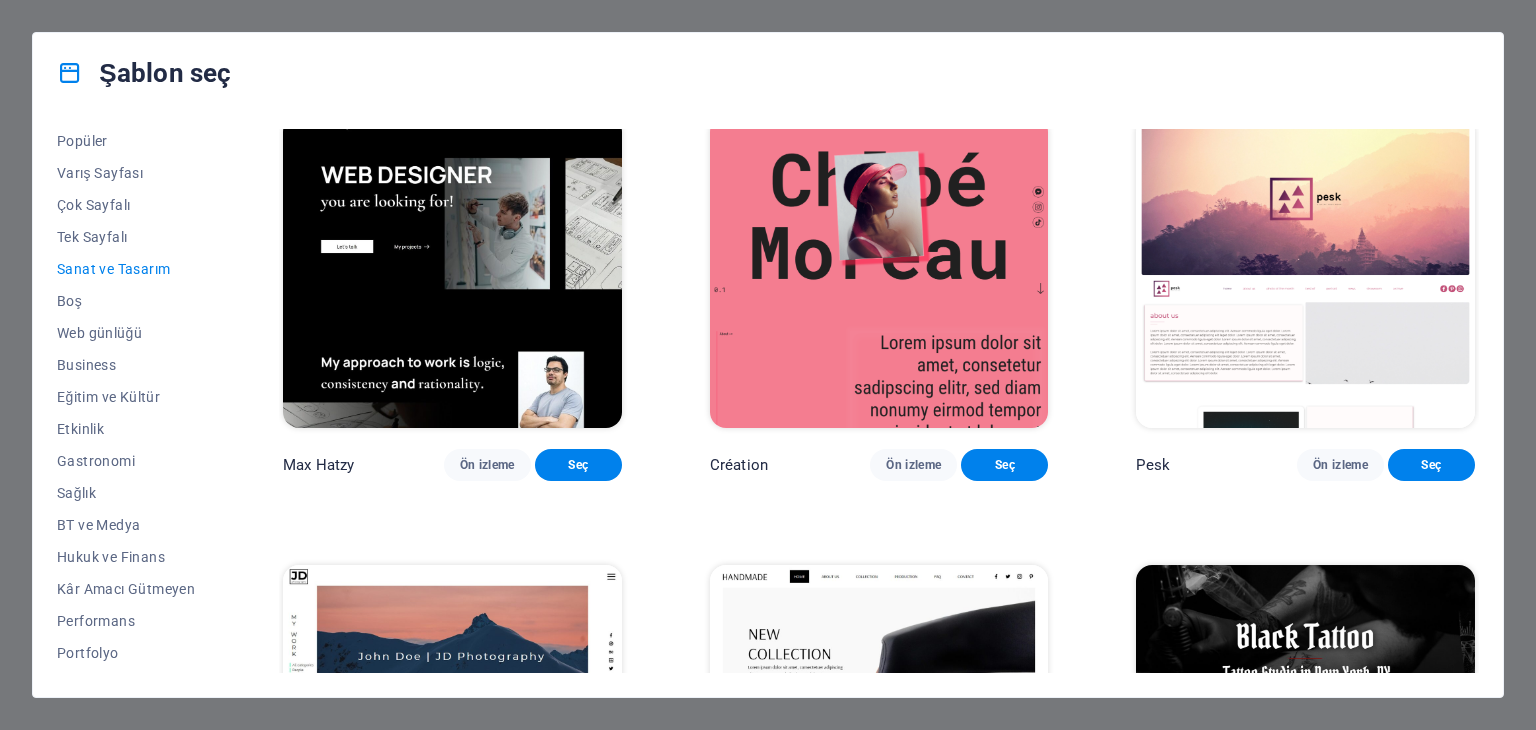 scroll, scrollTop: 0, scrollLeft: 0, axis: both 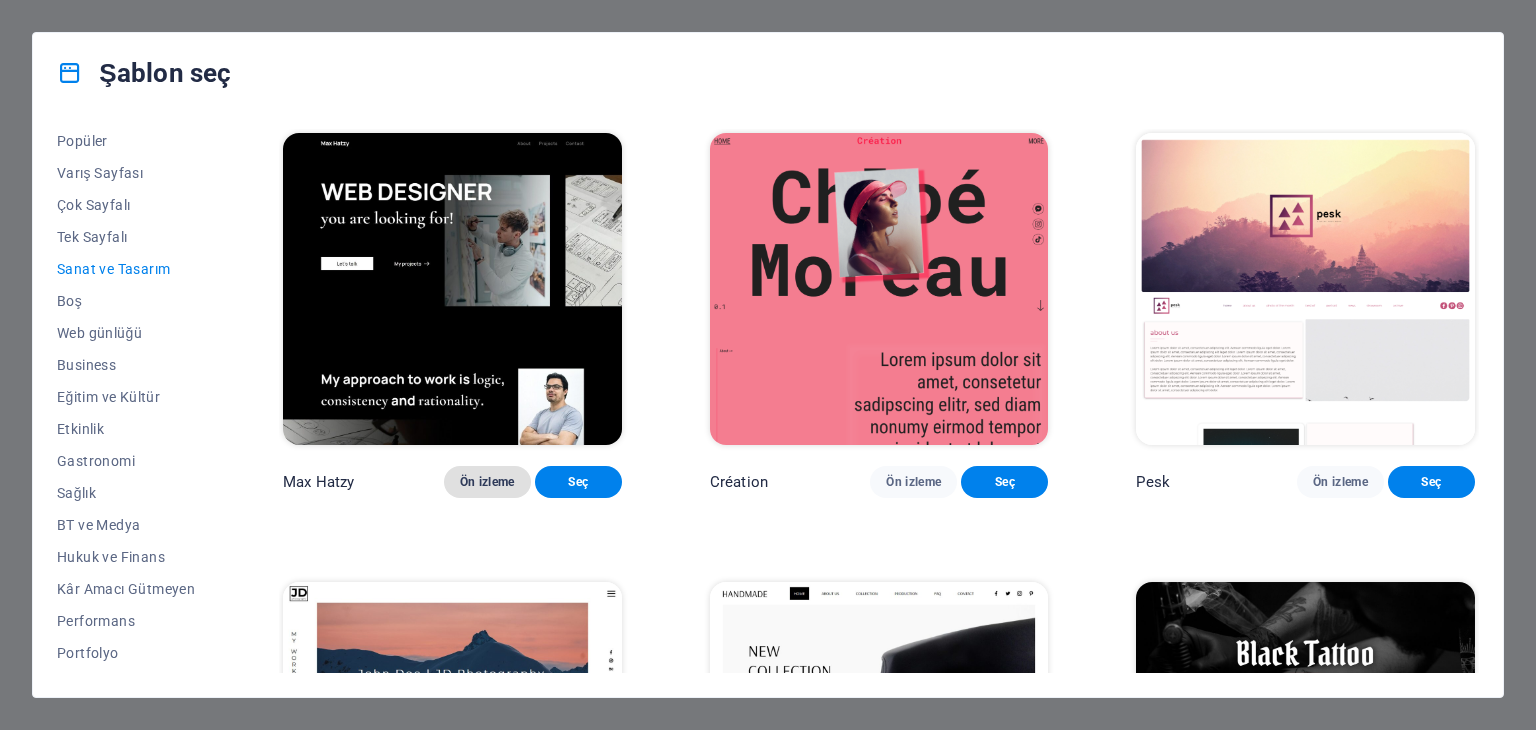 click on "Ön izleme" at bounding box center (487, 482) 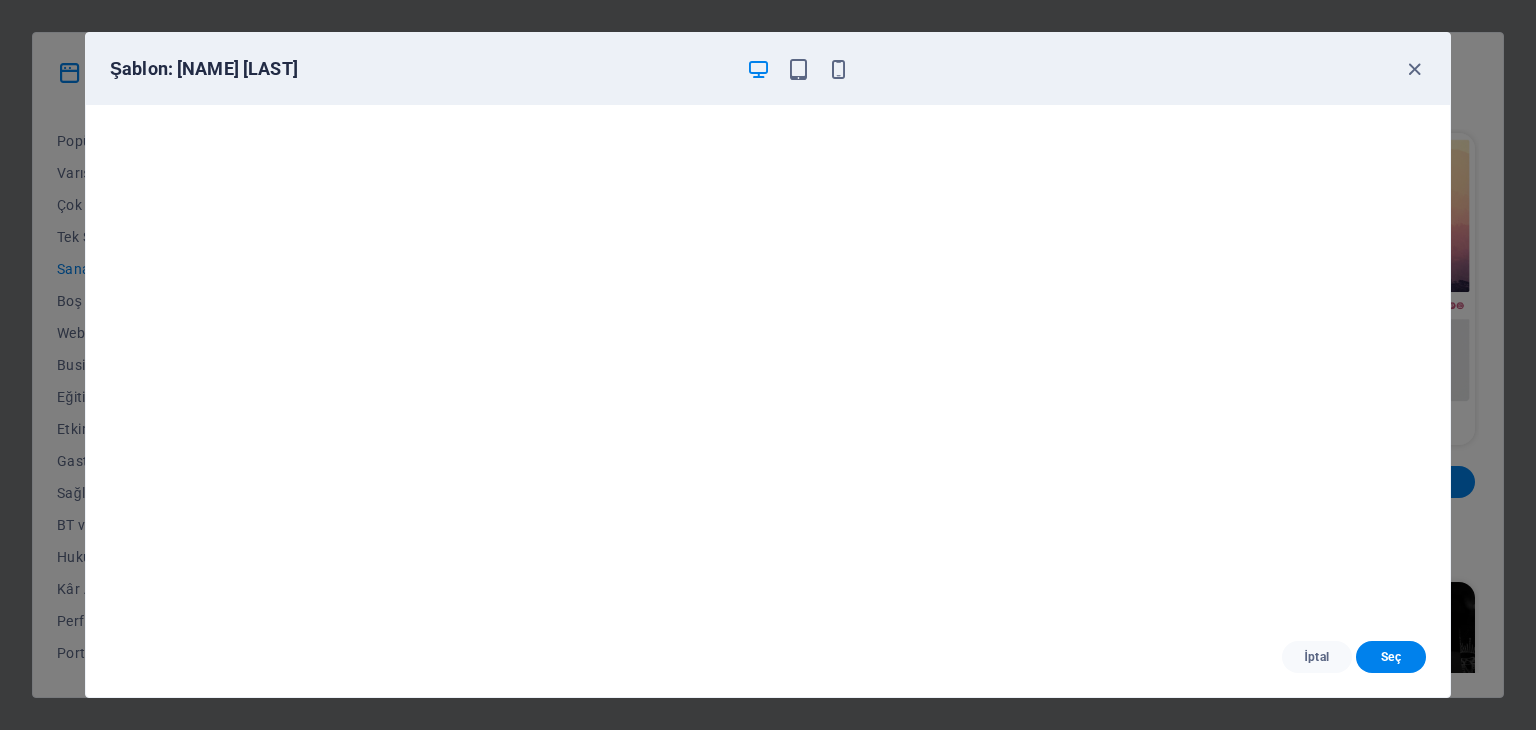 scroll, scrollTop: 0, scrollLeft: 0, axis: both 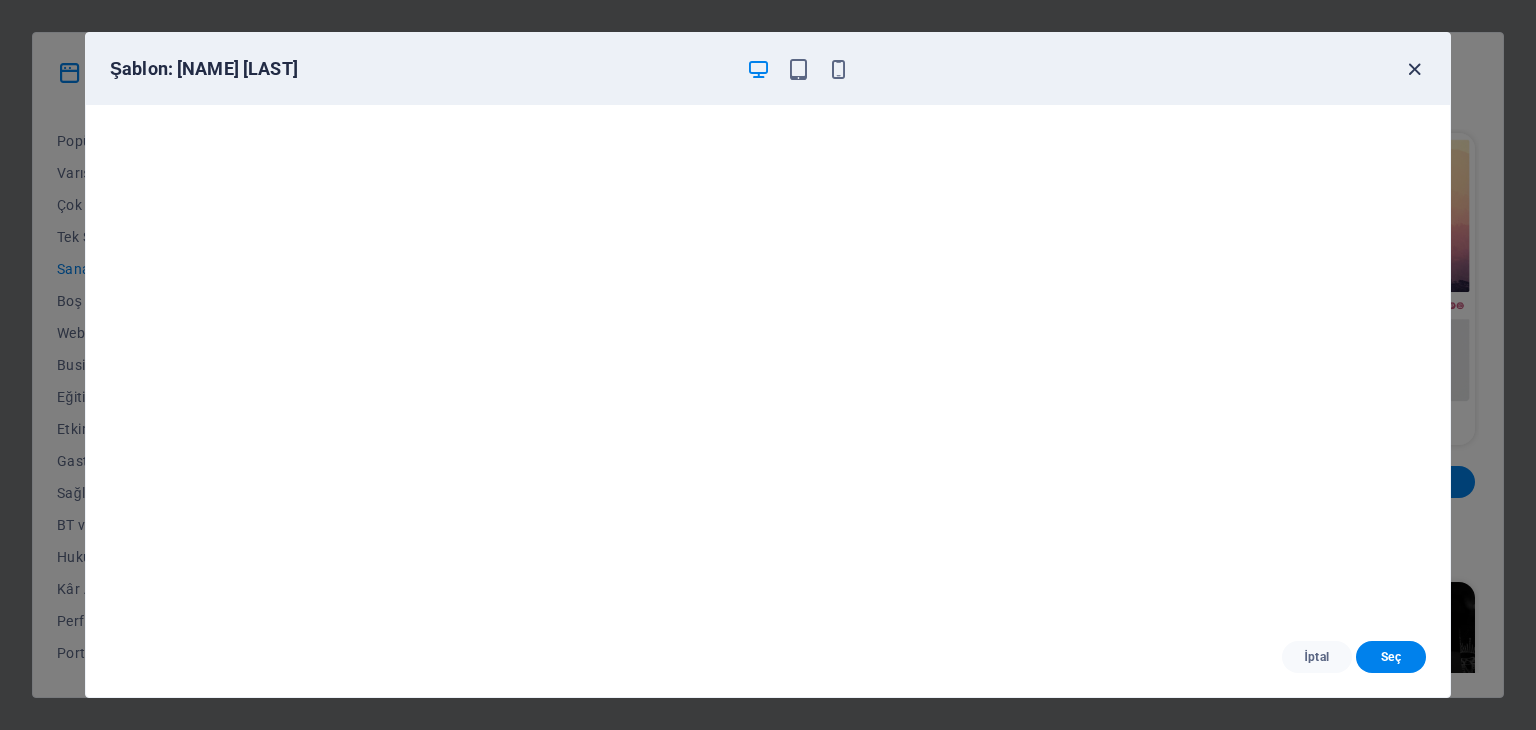 click at bounding box center [1414, 69] 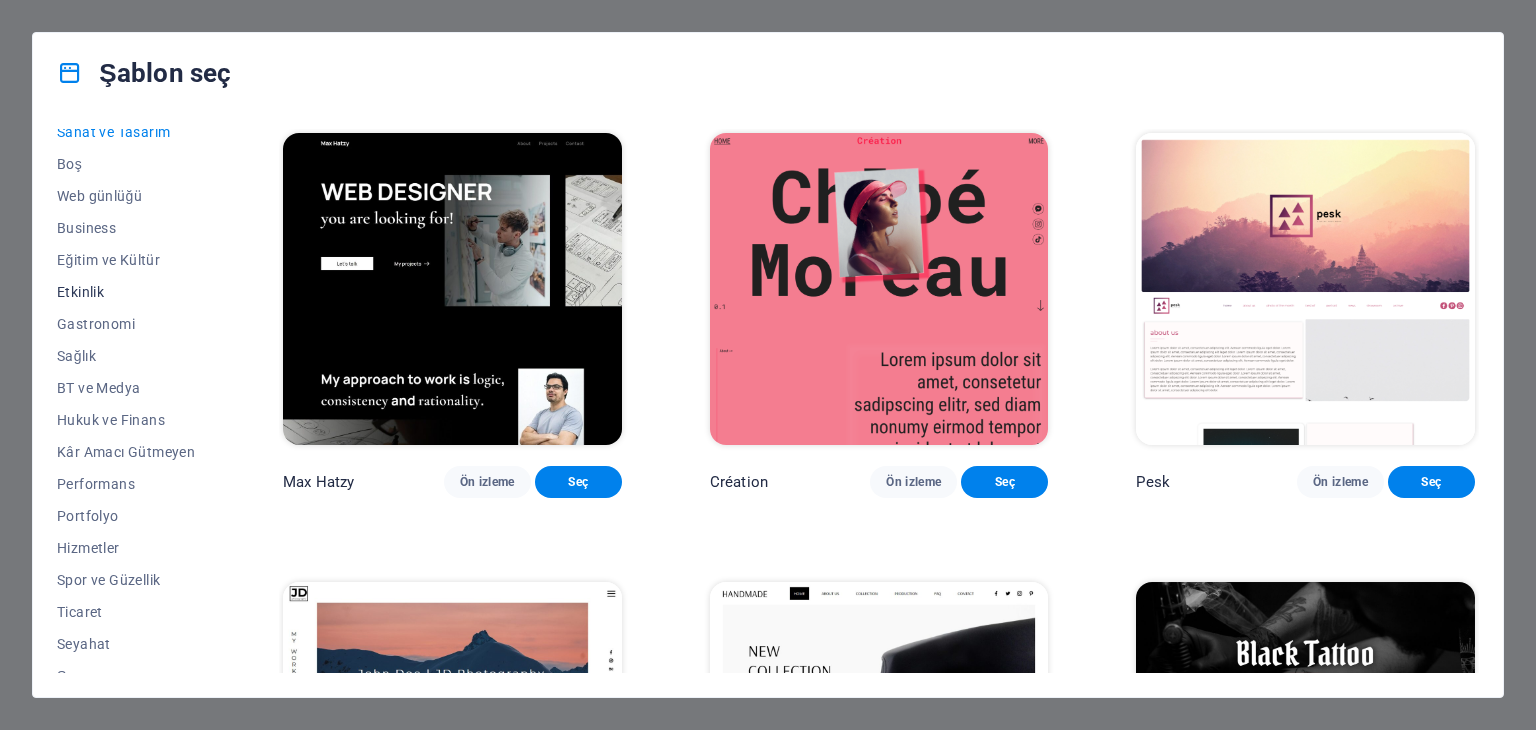 scroll, scrollTop: 256, scrollLeft: 0, axis: vertical 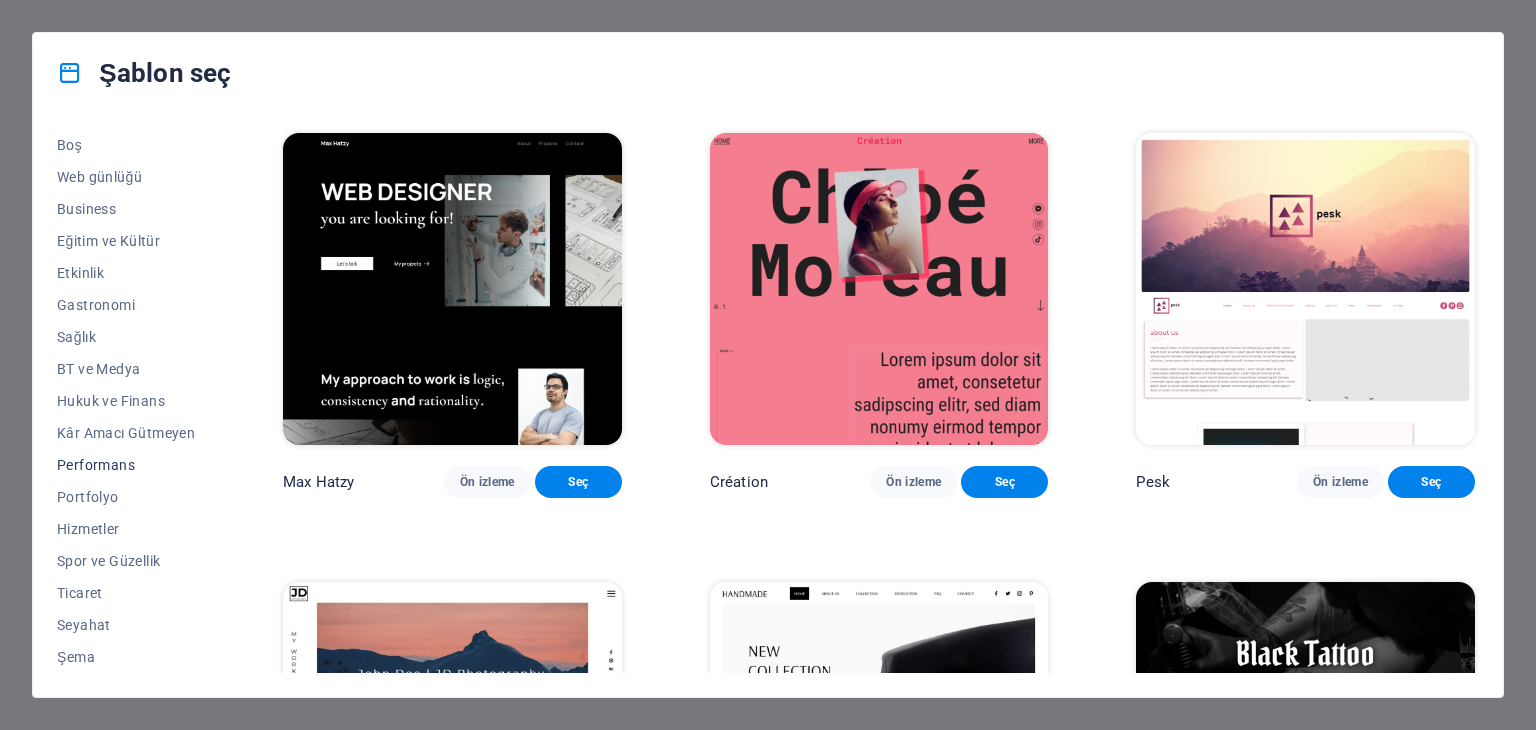 click on "Performans" at bounding box center [126, 465] 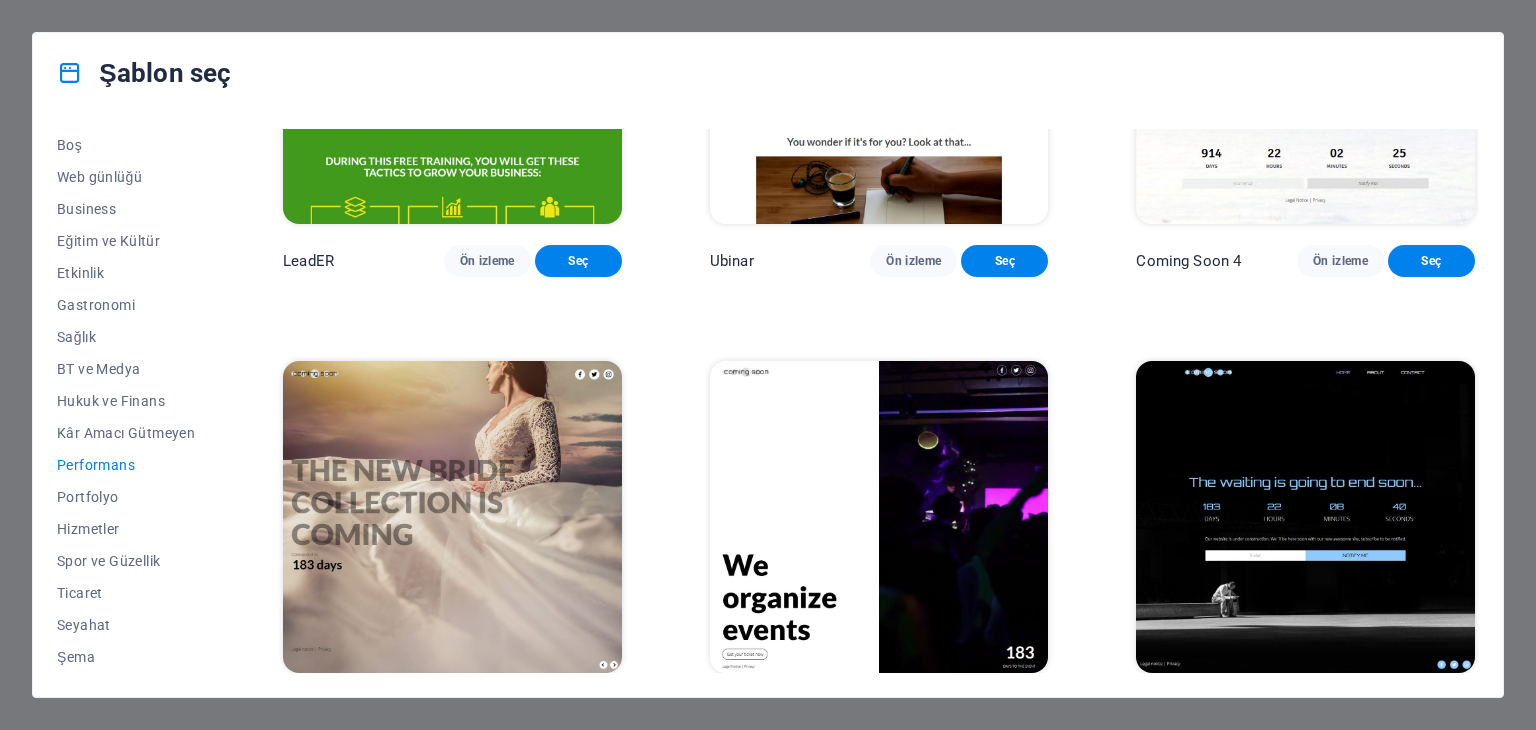 scroll, scrollTop: 2056, scrollLeft: 0, axis: vertical 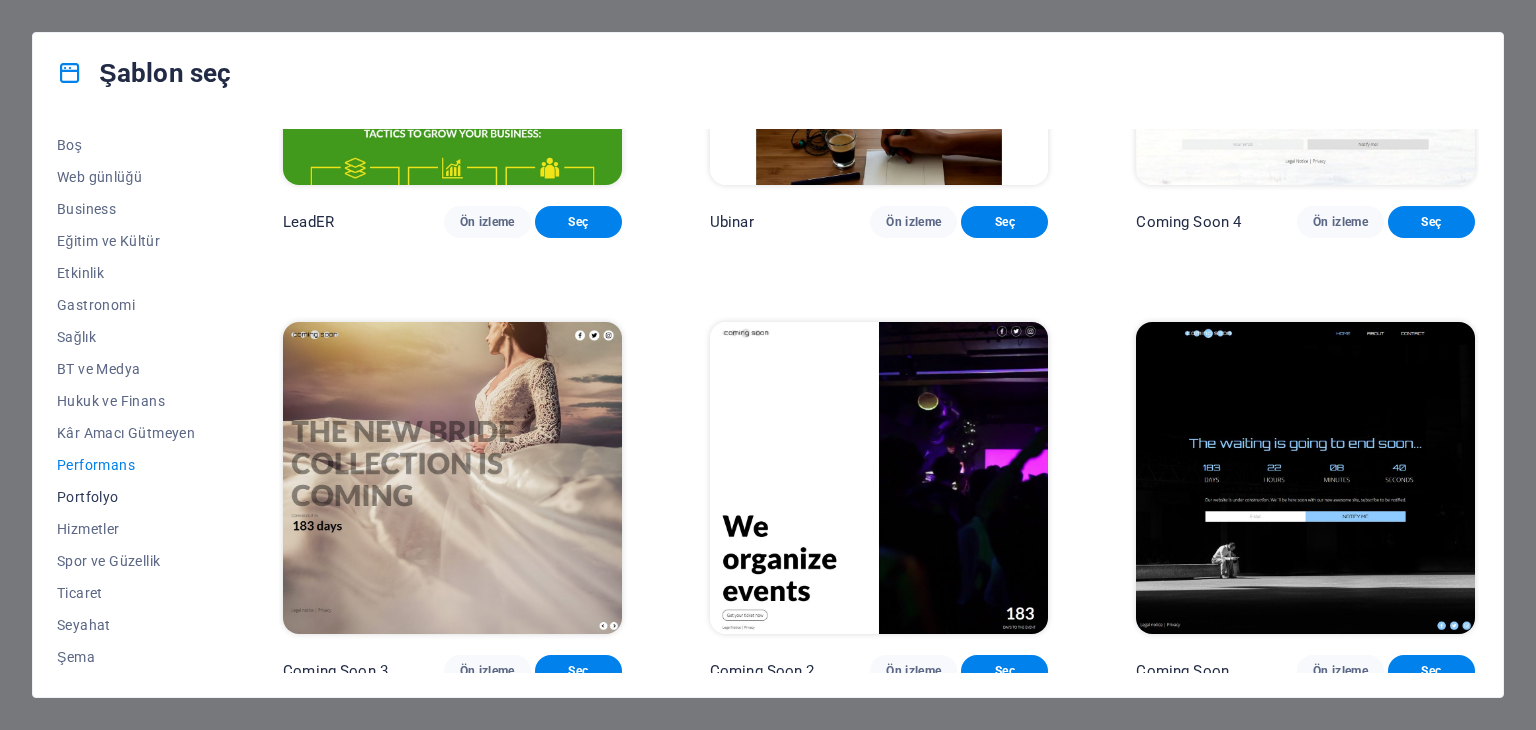 click on "Portfolyo" at bounding box center (126, 497) 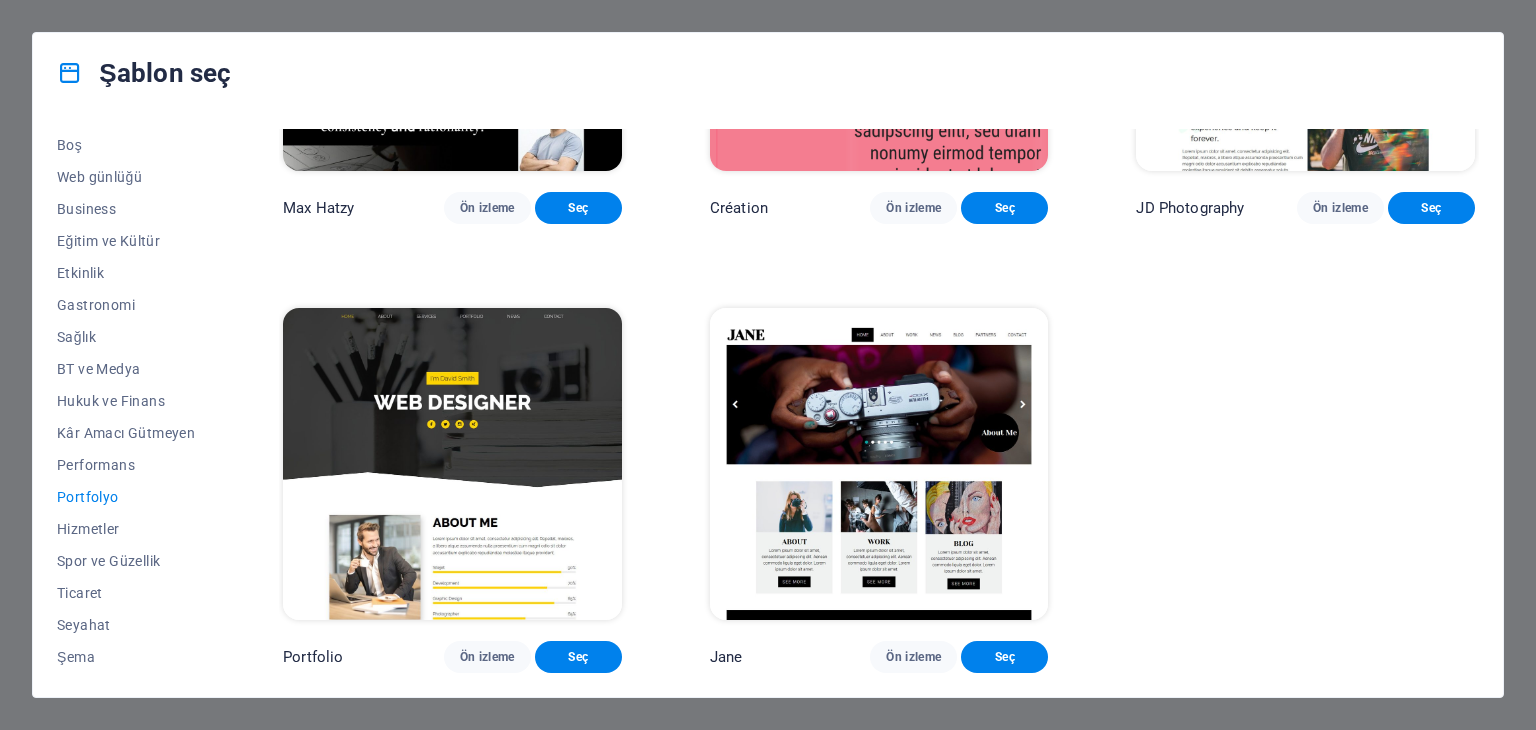 scroll, scrollTop: 716, scrollLeft: 0, axis: vertical 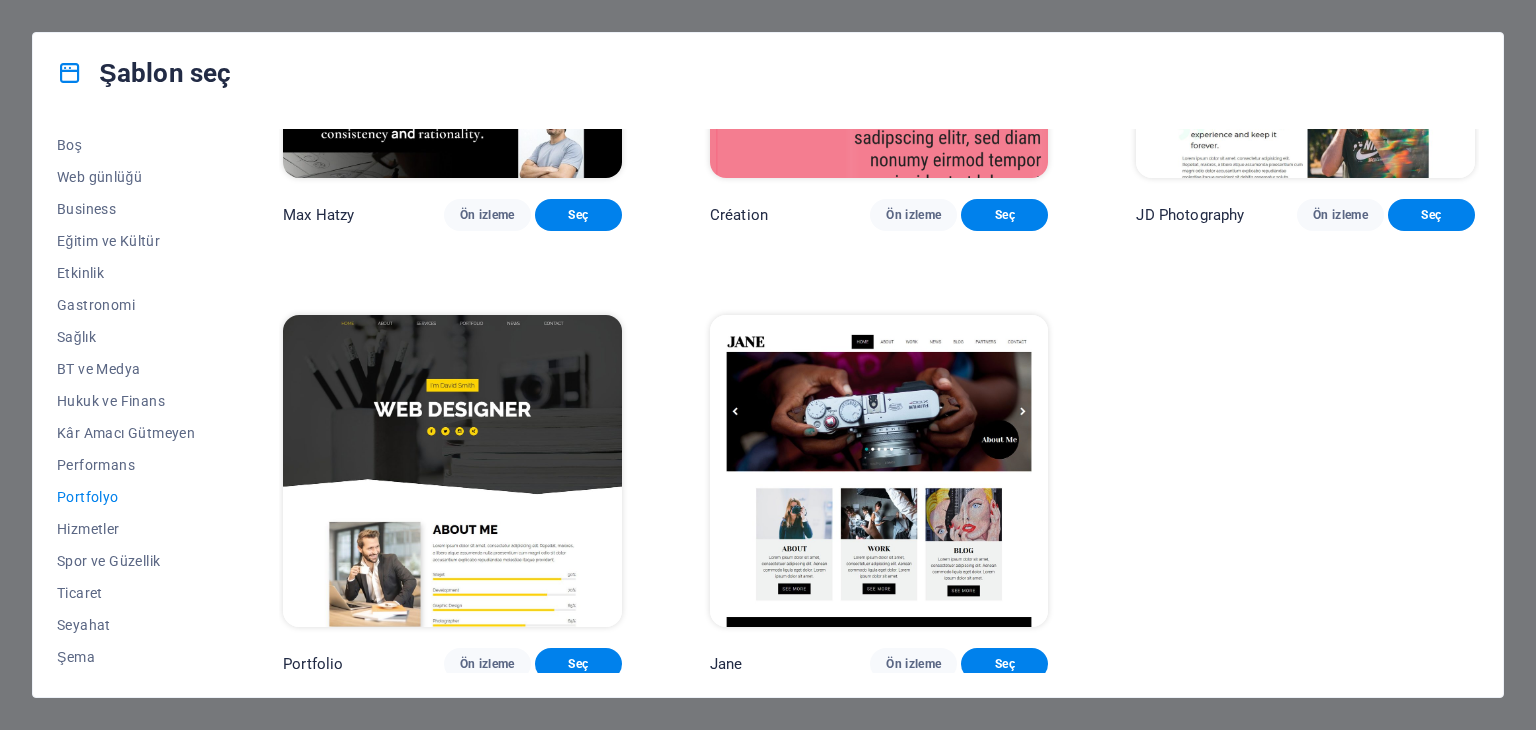 click on "Portfolyo" at bounding box center [126, 497] 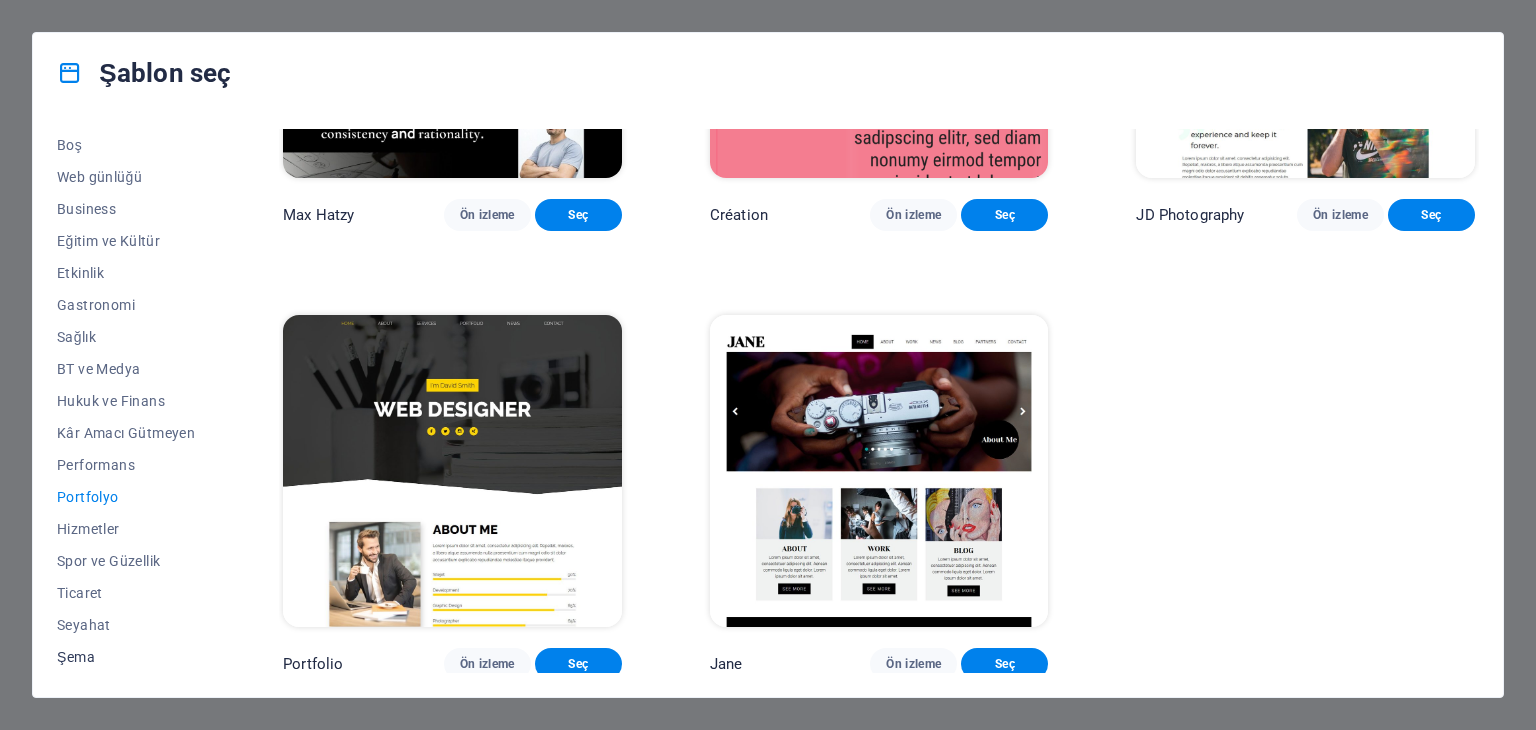 click on "Şema" at bounding box center [126, 657] 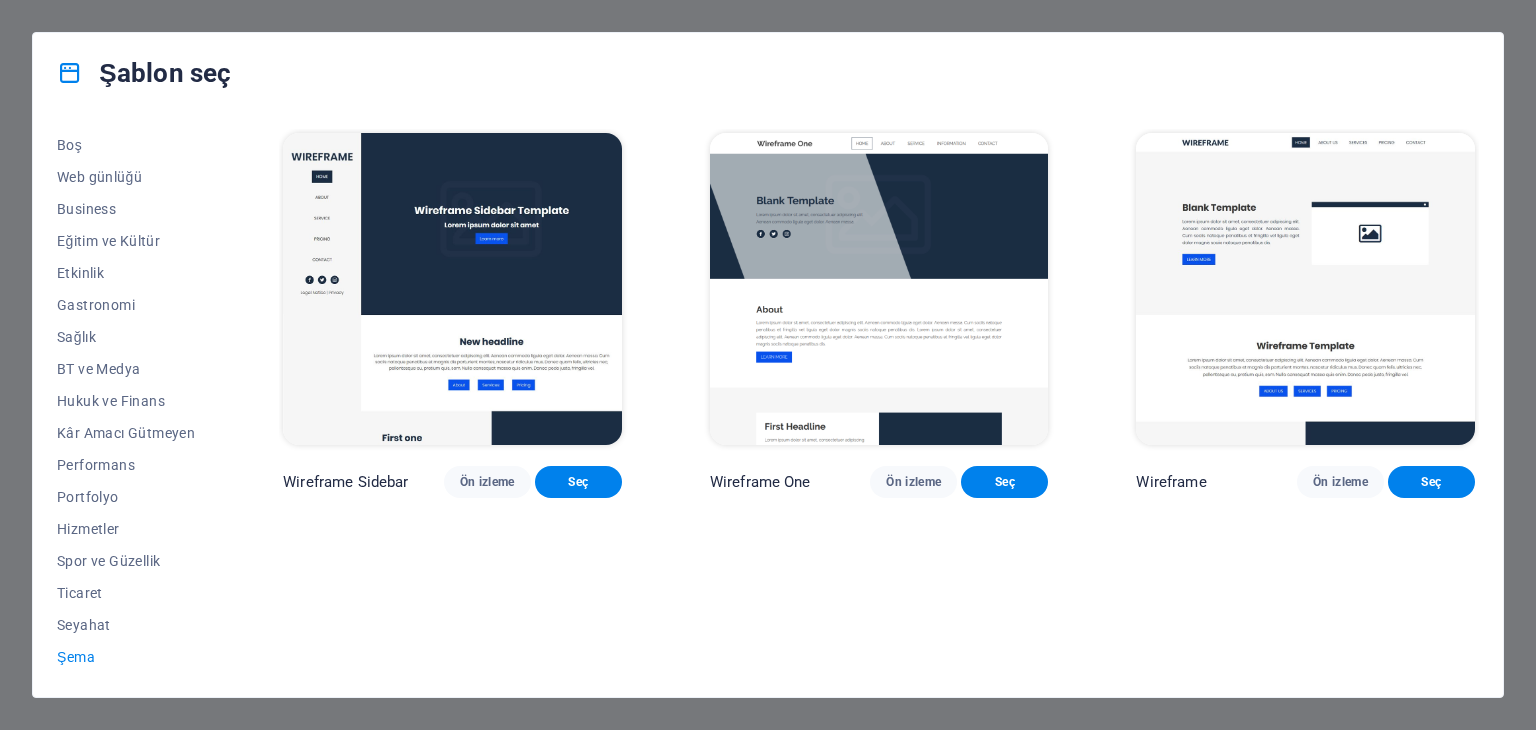 scroll, scrollTop: 0, scrollLeft: 0, axis: both 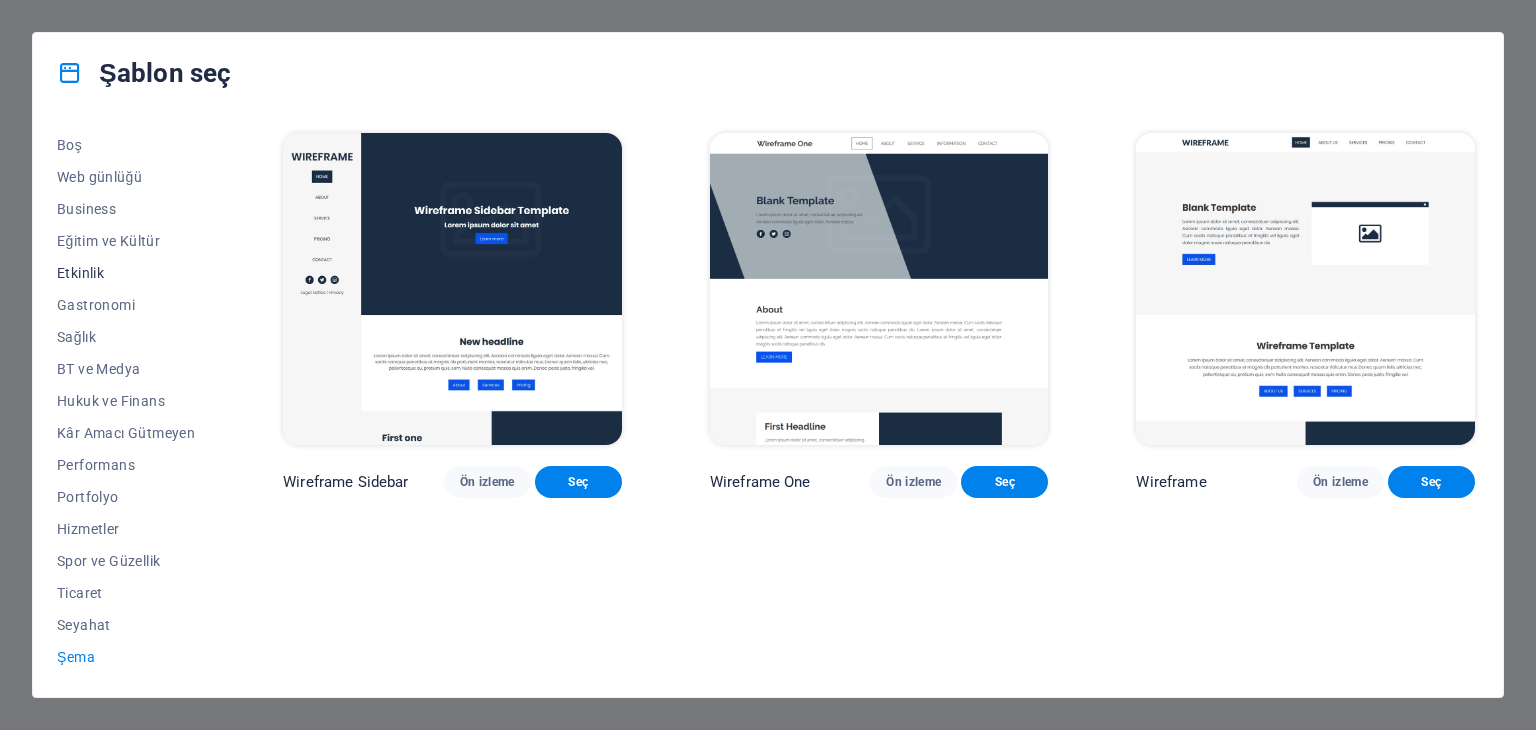 click on "Etkinlik" at bounding box center (126, 273) 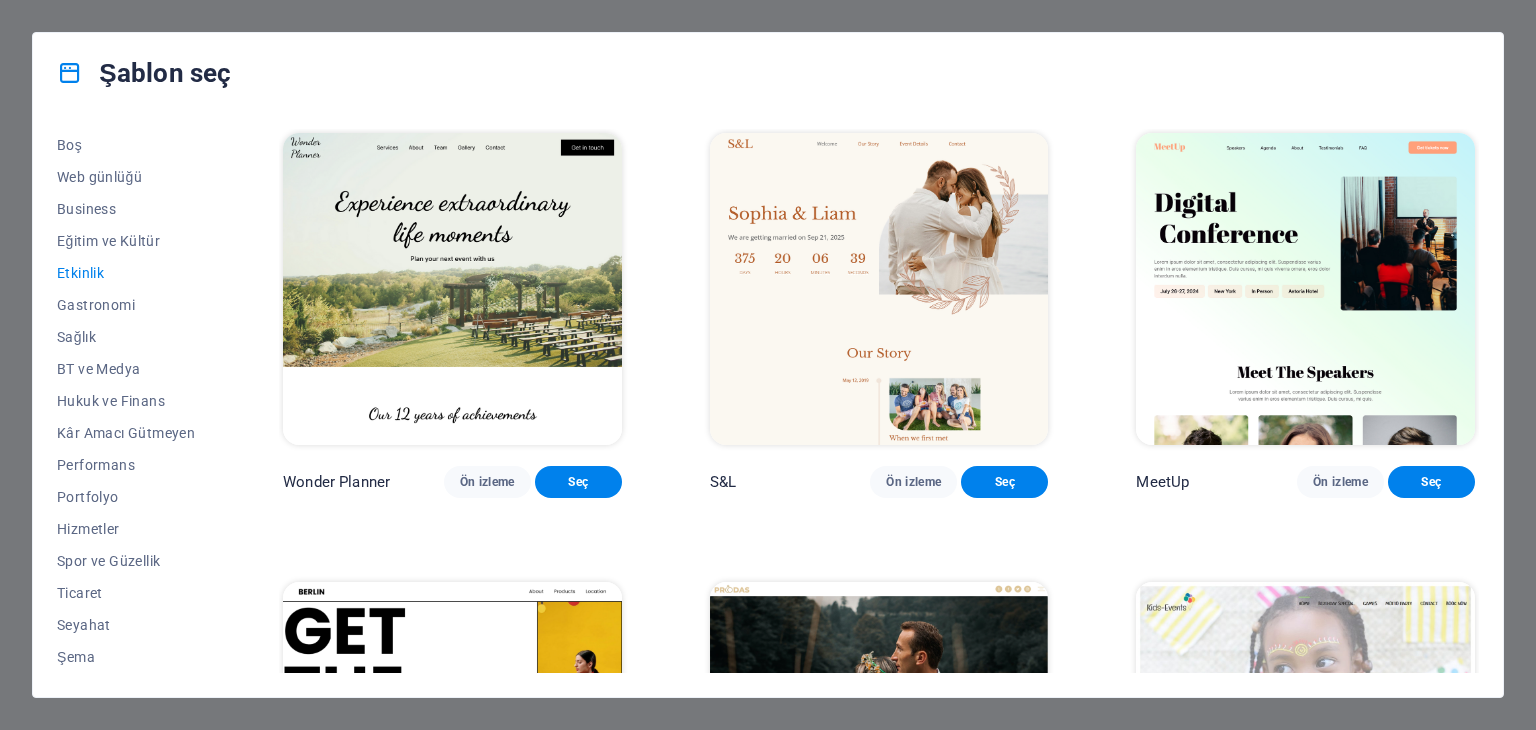 scroll, scrollTop: 400, scrollLeft: 0, axis: vertical 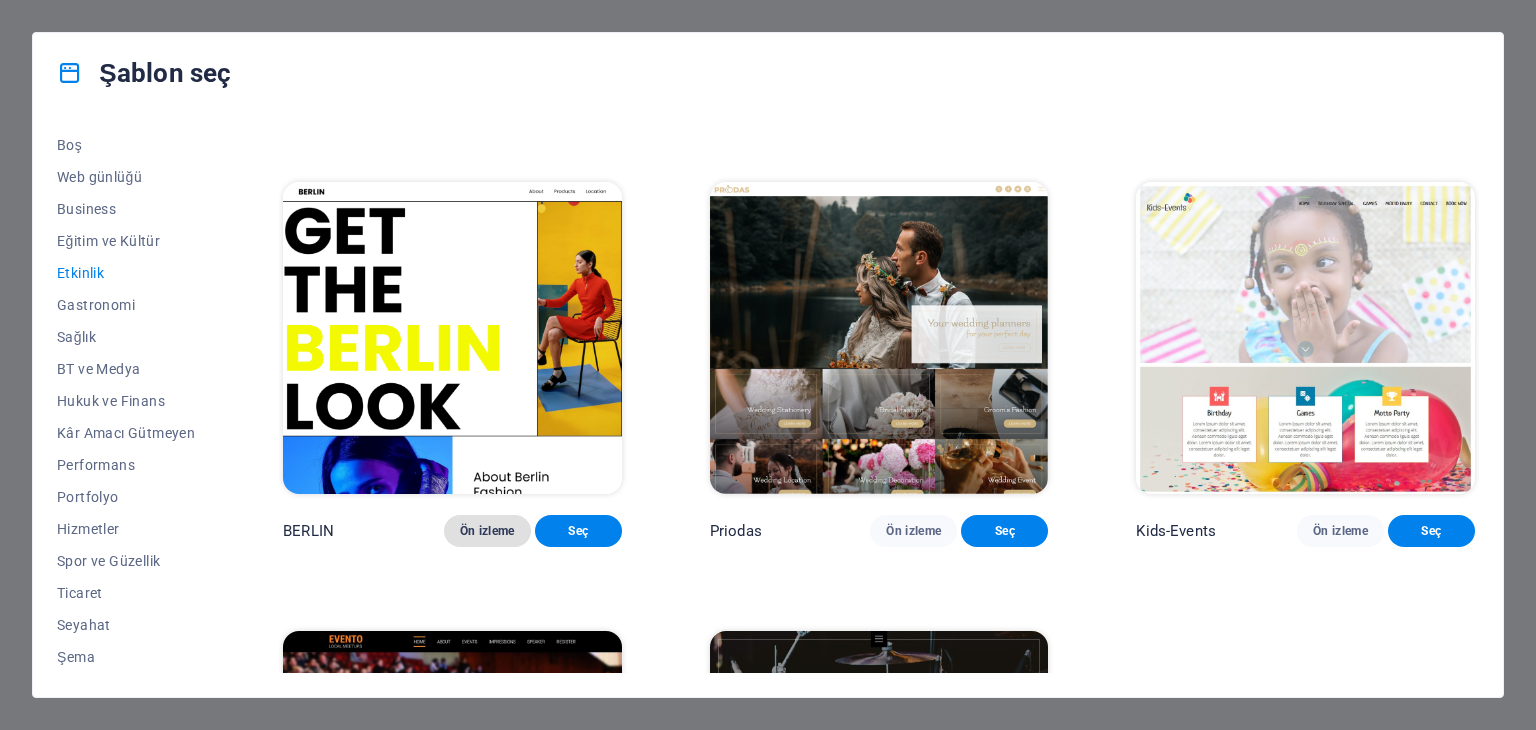 click on "Ön izleme" at bounding box center (487, 531) 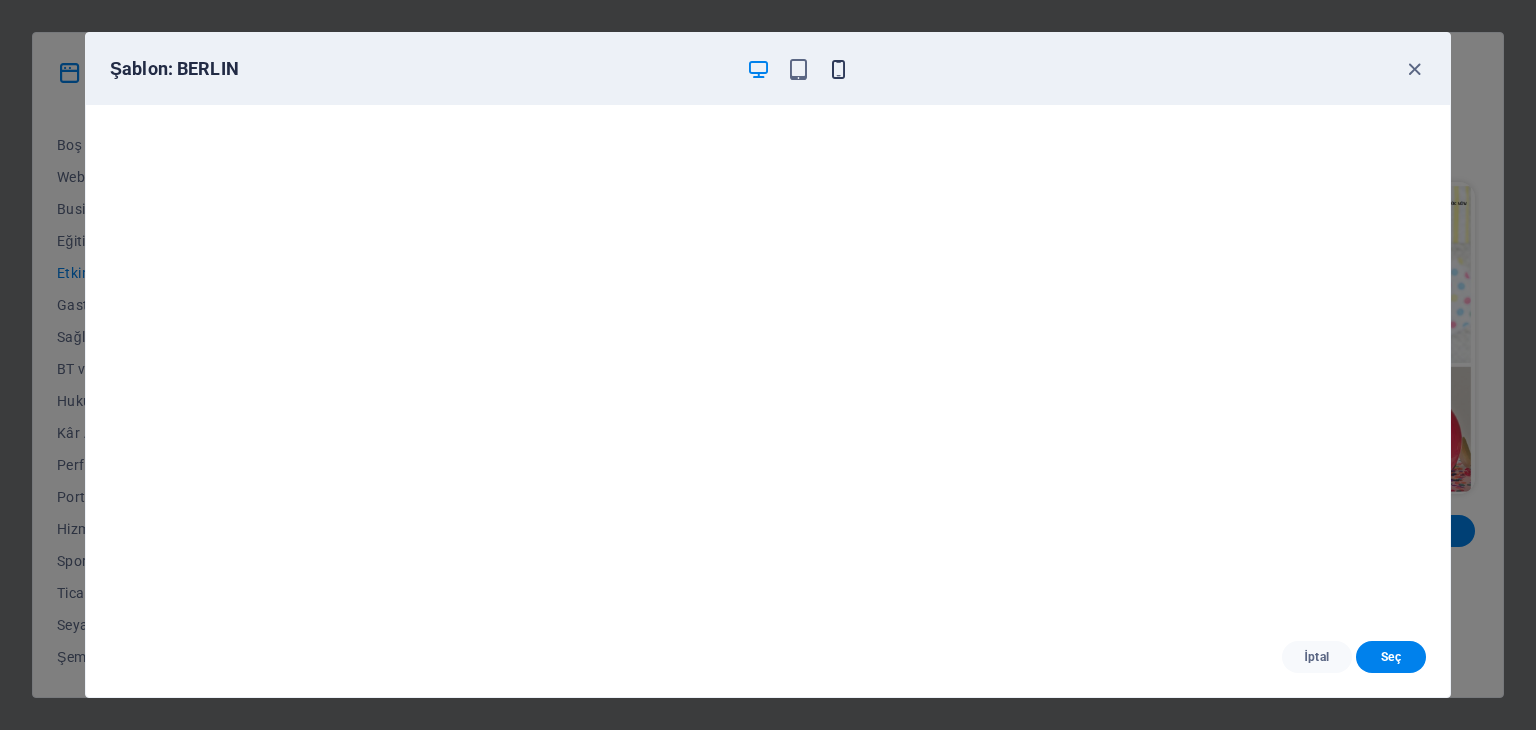 click at bounding box center [838, 69] 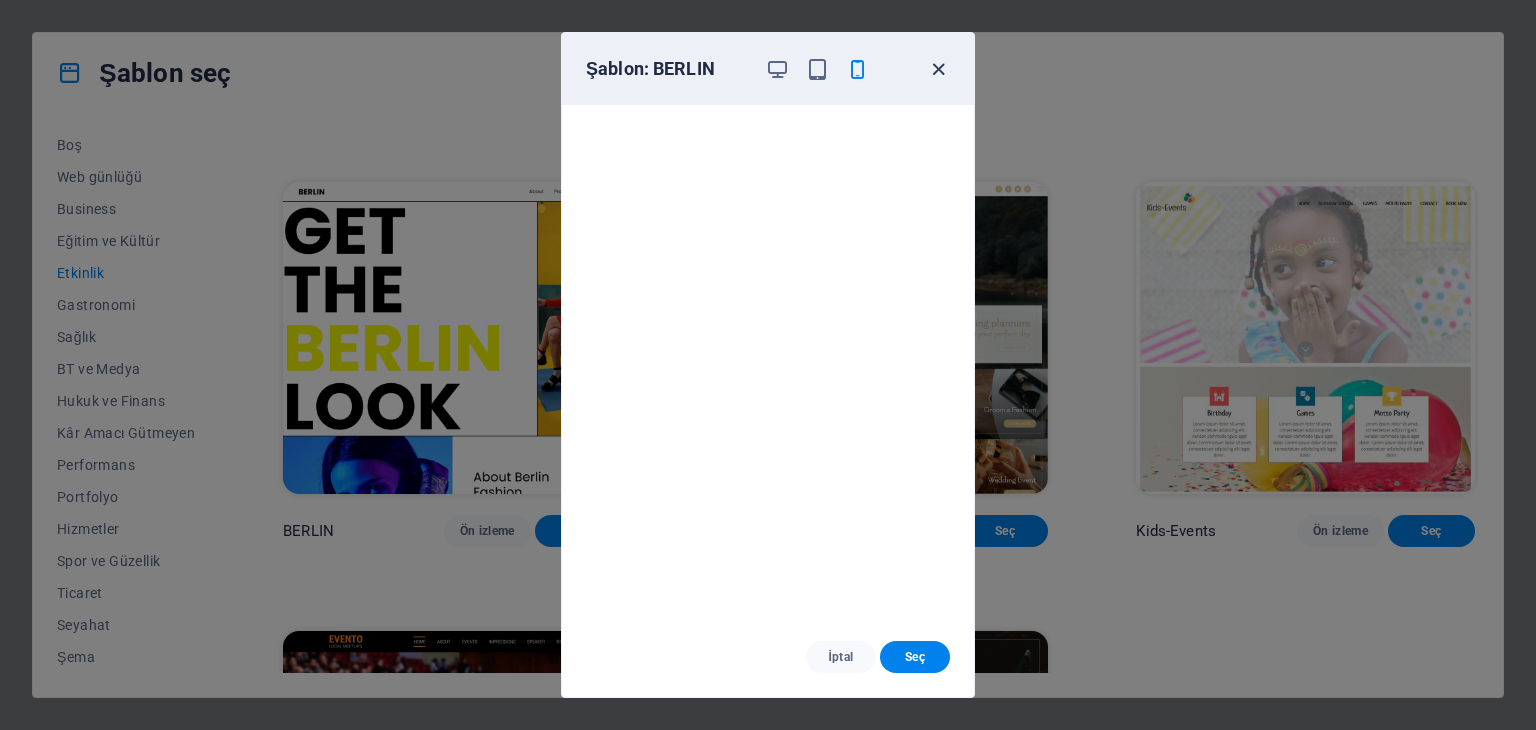 click at bounding box center (938, 69) 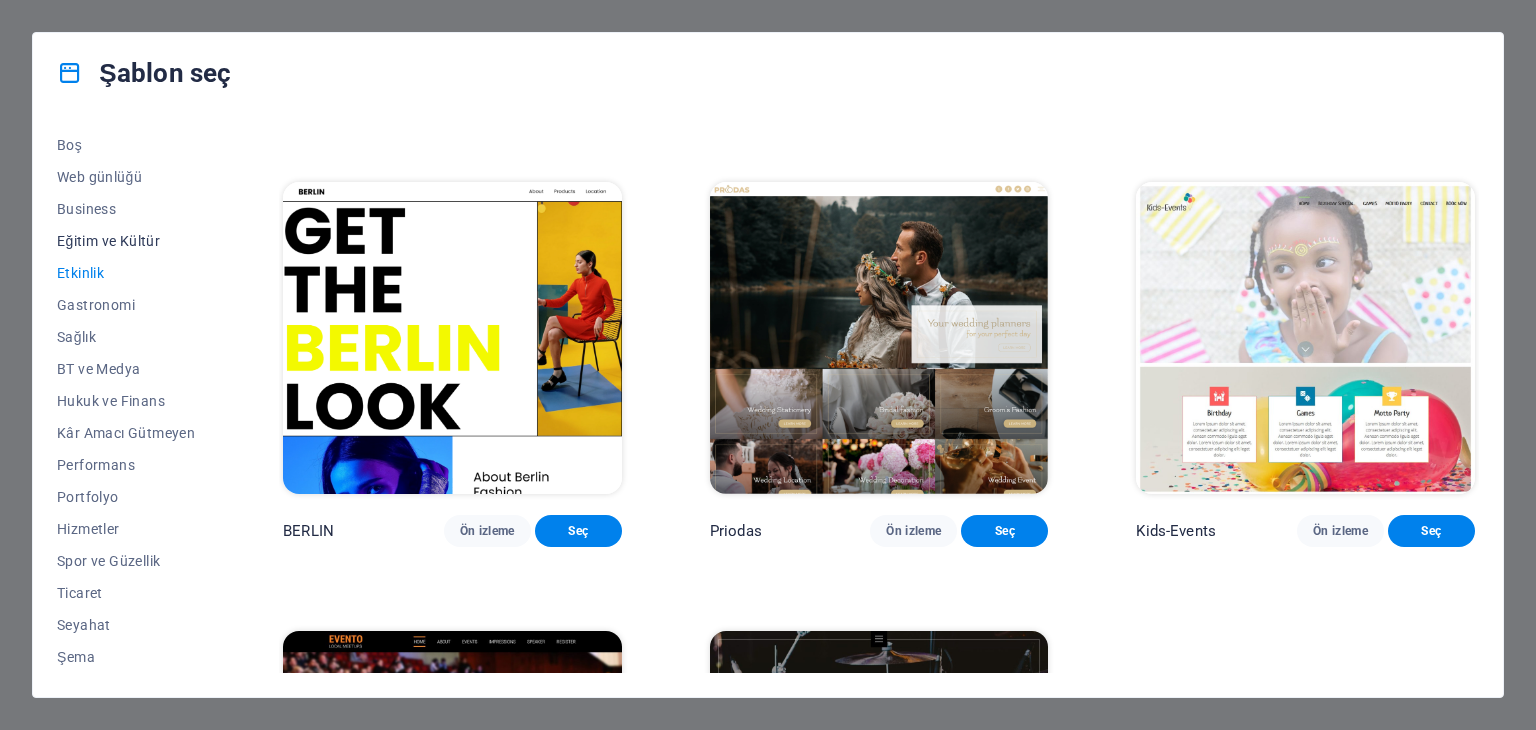 click on "Eğitim ve Kültür" at bounding box center (126, 241) 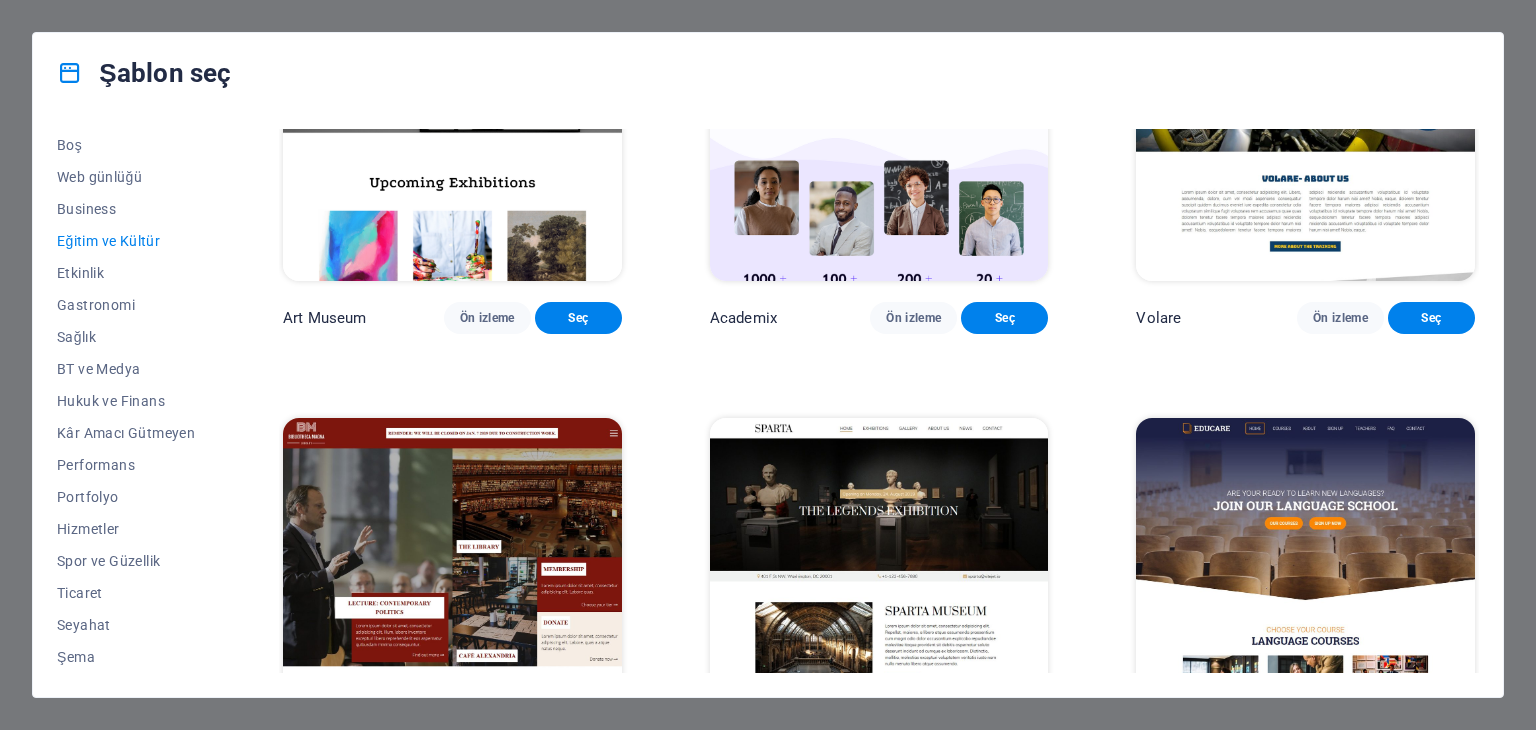 scroll, scrollTop: 0, scrollLeft: 0, axis: both 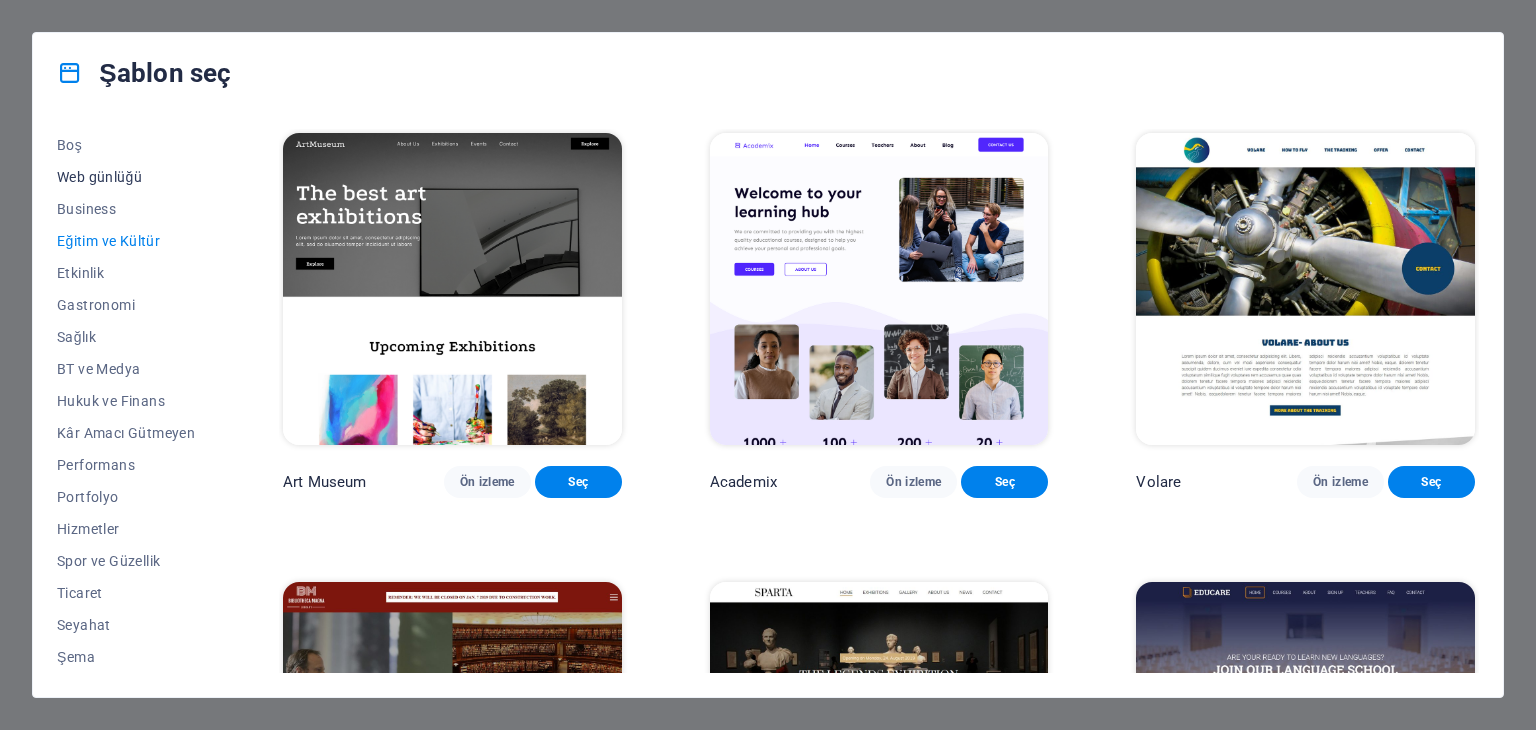 click on "Web günlüğü" at bounding box center [126, 177] 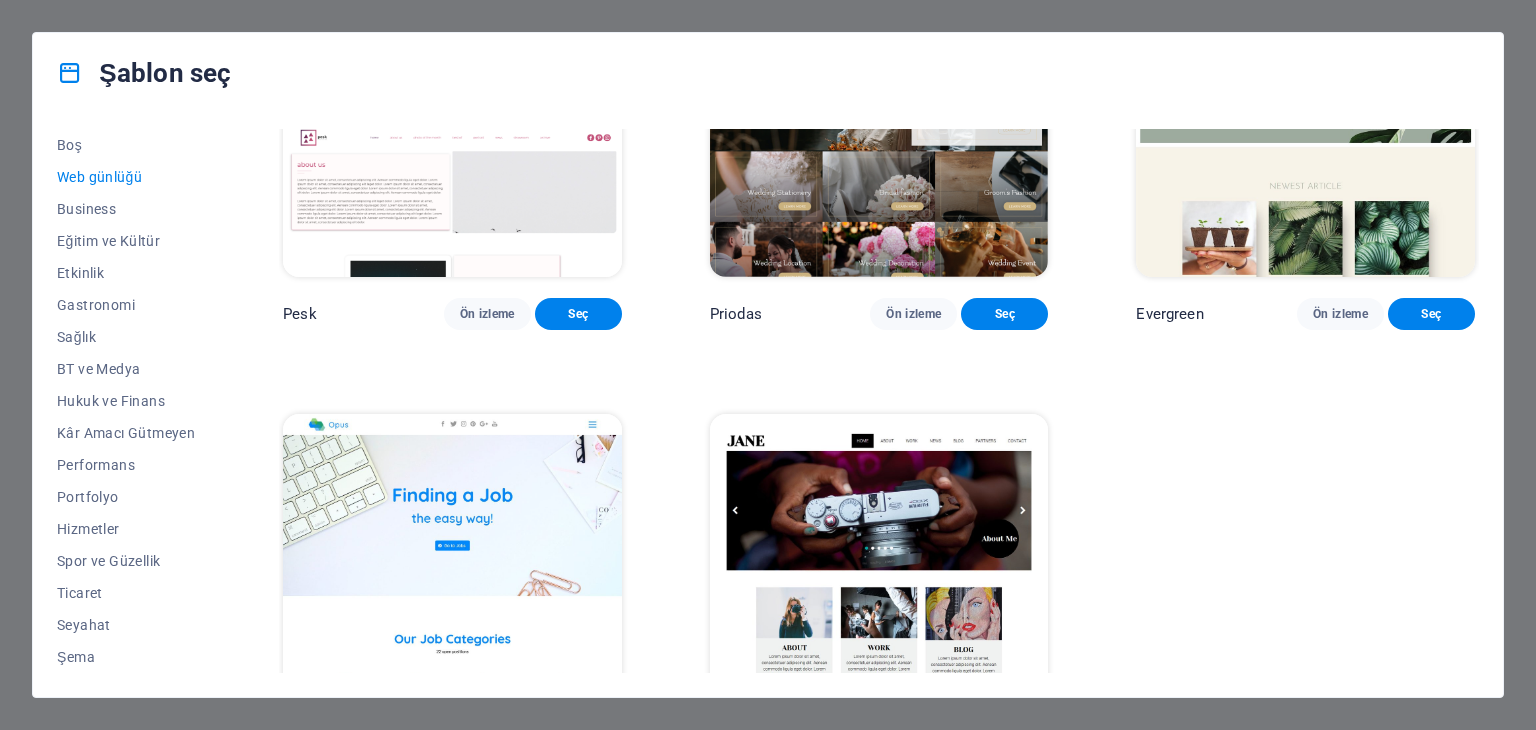 scroll, scrollTop: 2950, scrollLeft: 0, axis: vertical 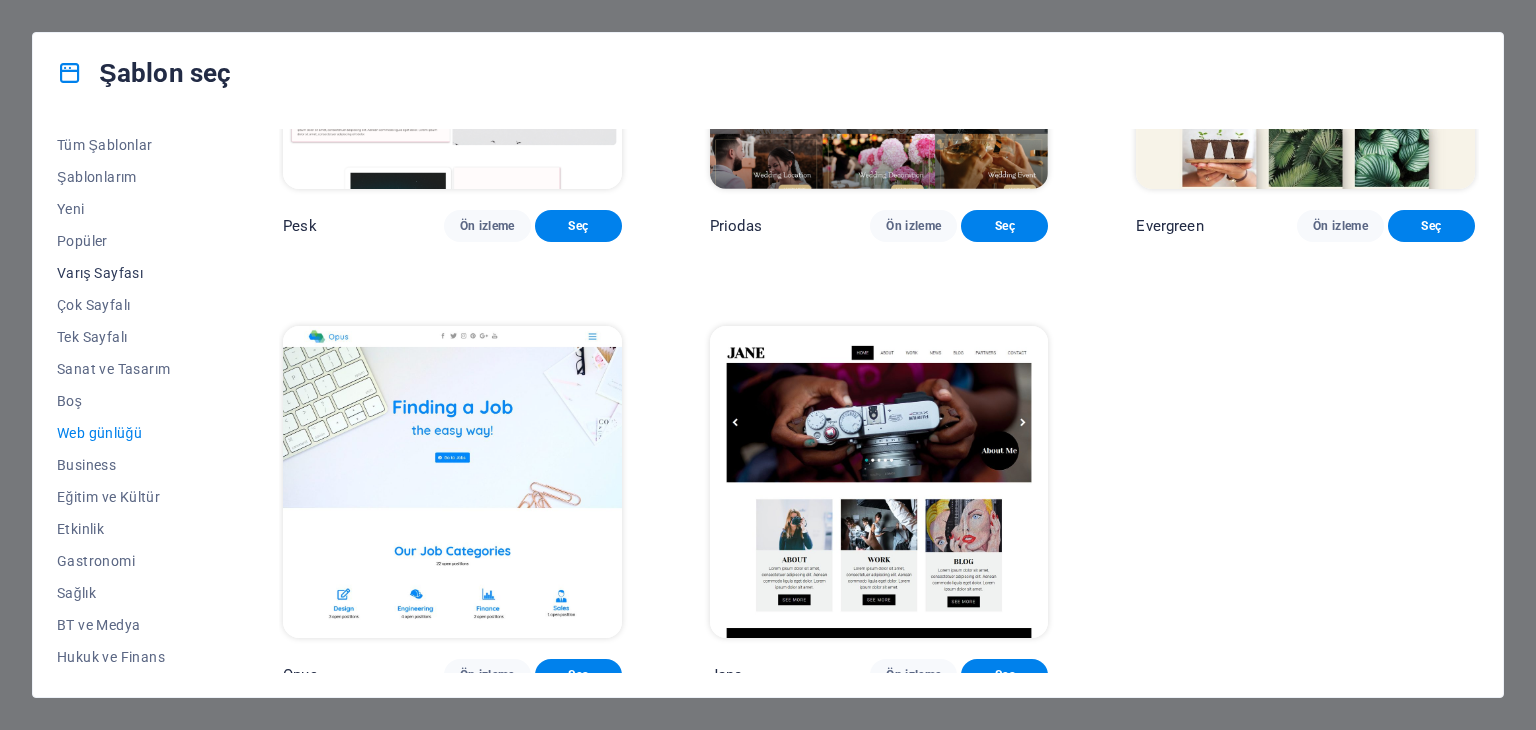 click on "Varış Sayfası" at bounding box center (126, 273) 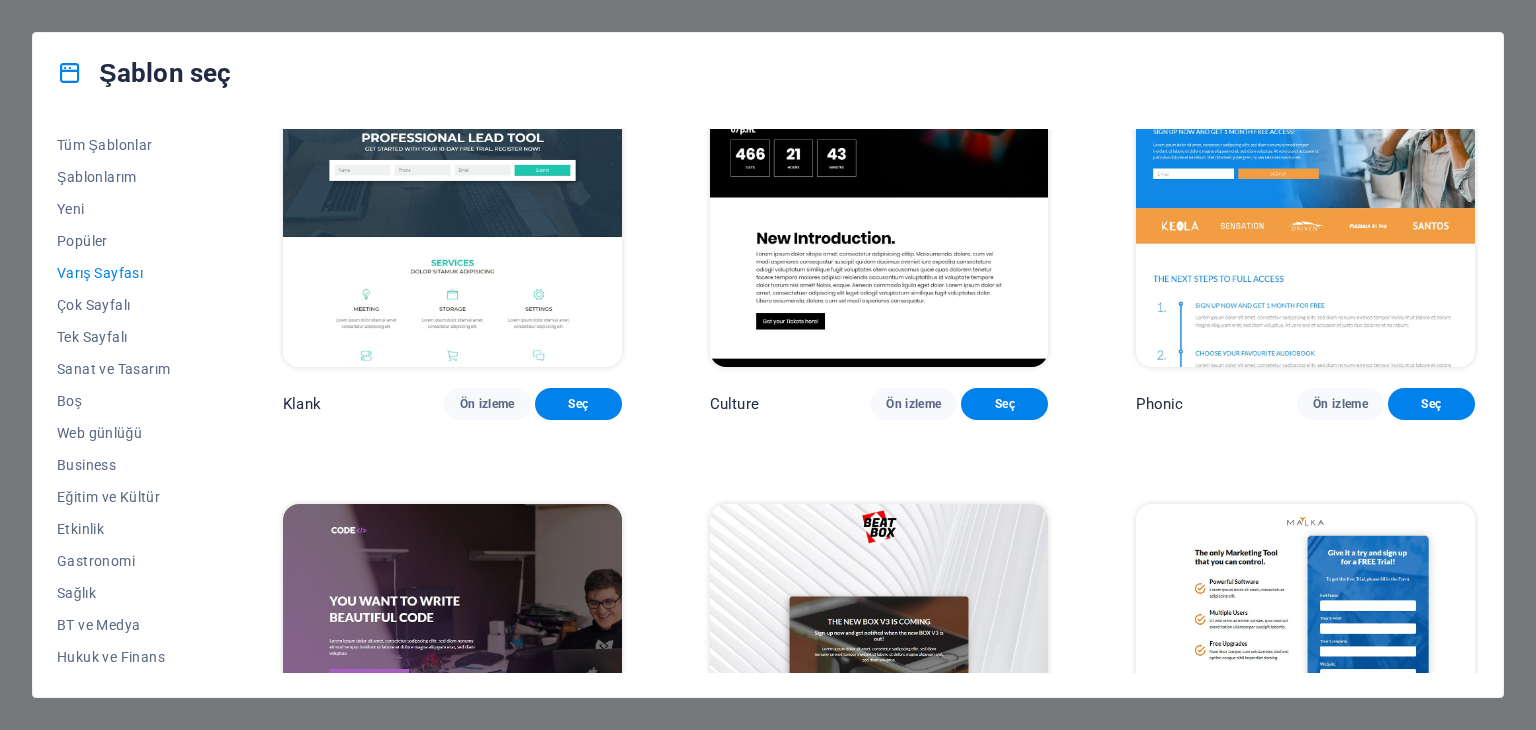 scroll, scrollTop: 0, scrollLeft: 0, axis: both 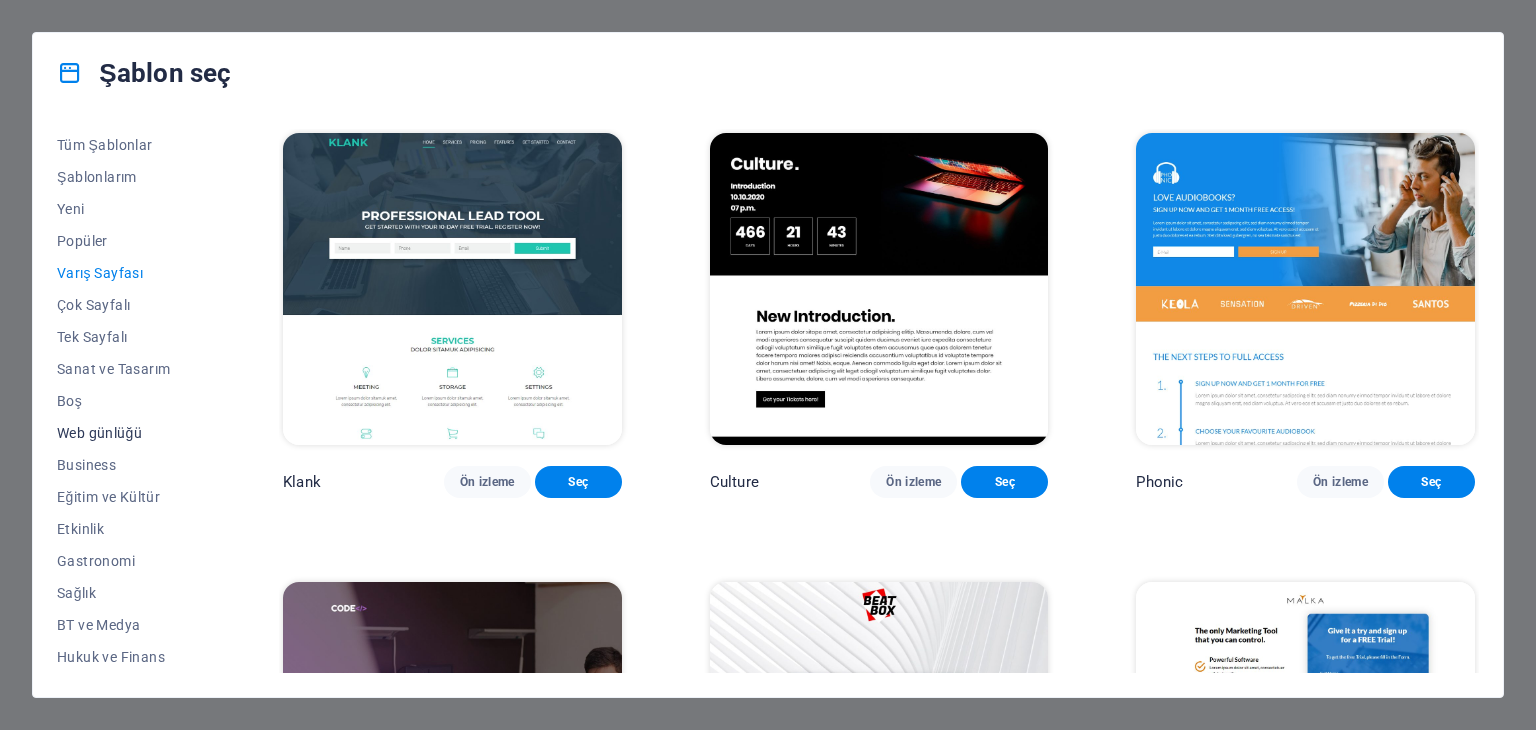click on "Web günlüğü" at bounding box center [126, 433] 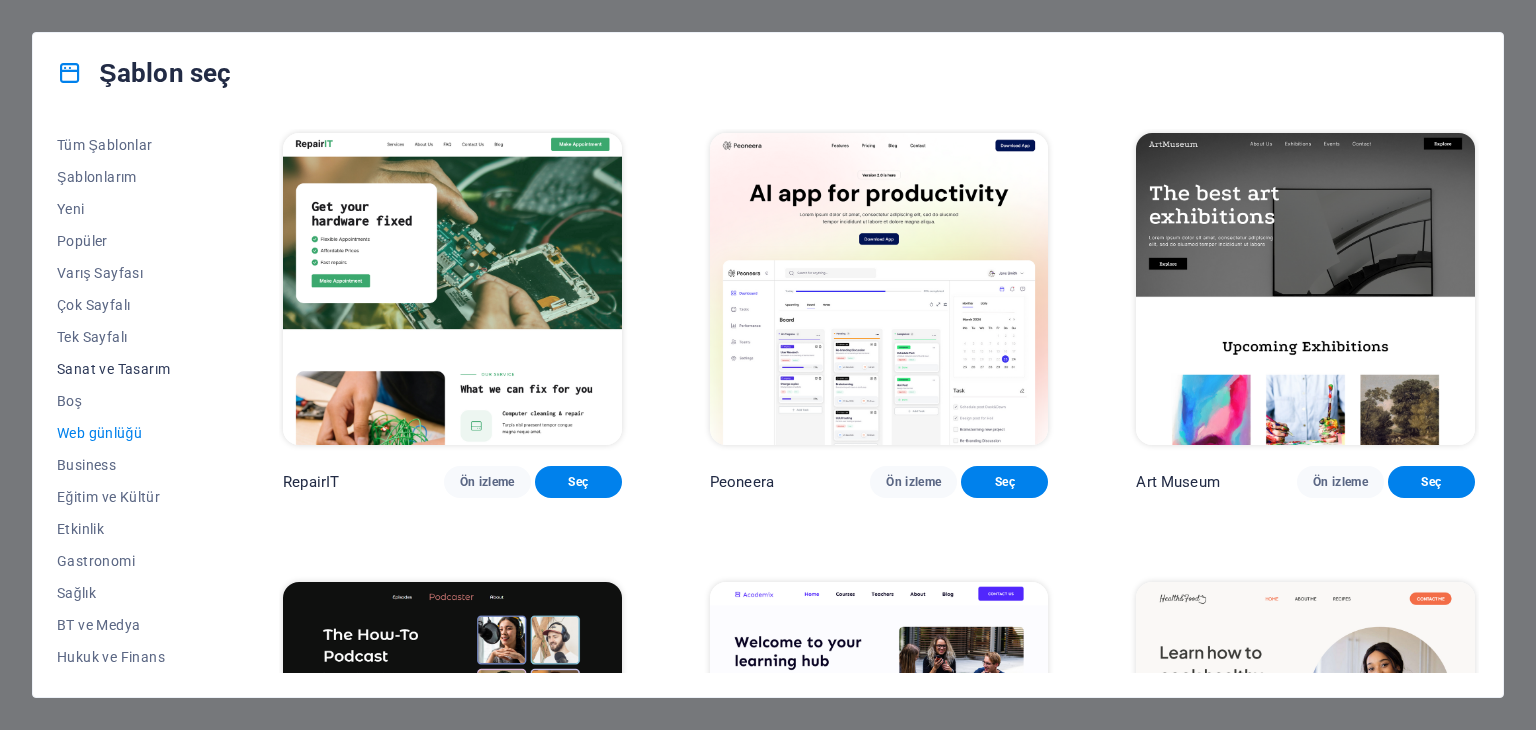 click on "Sanat ve Tasarım" at bounding box center [126, 369] 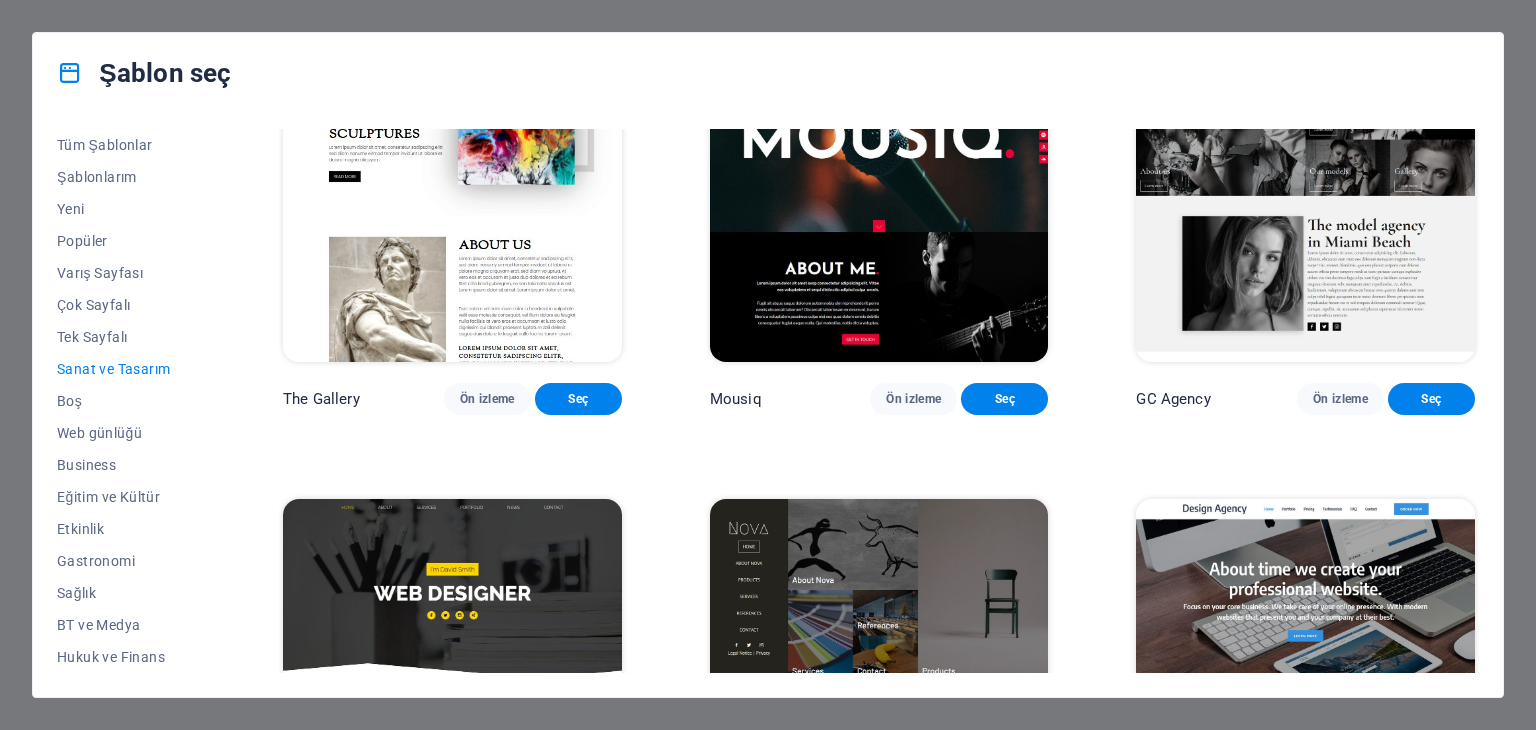 scroll, scrollTop: 1000, scrollLeft: 0, axis: vertical 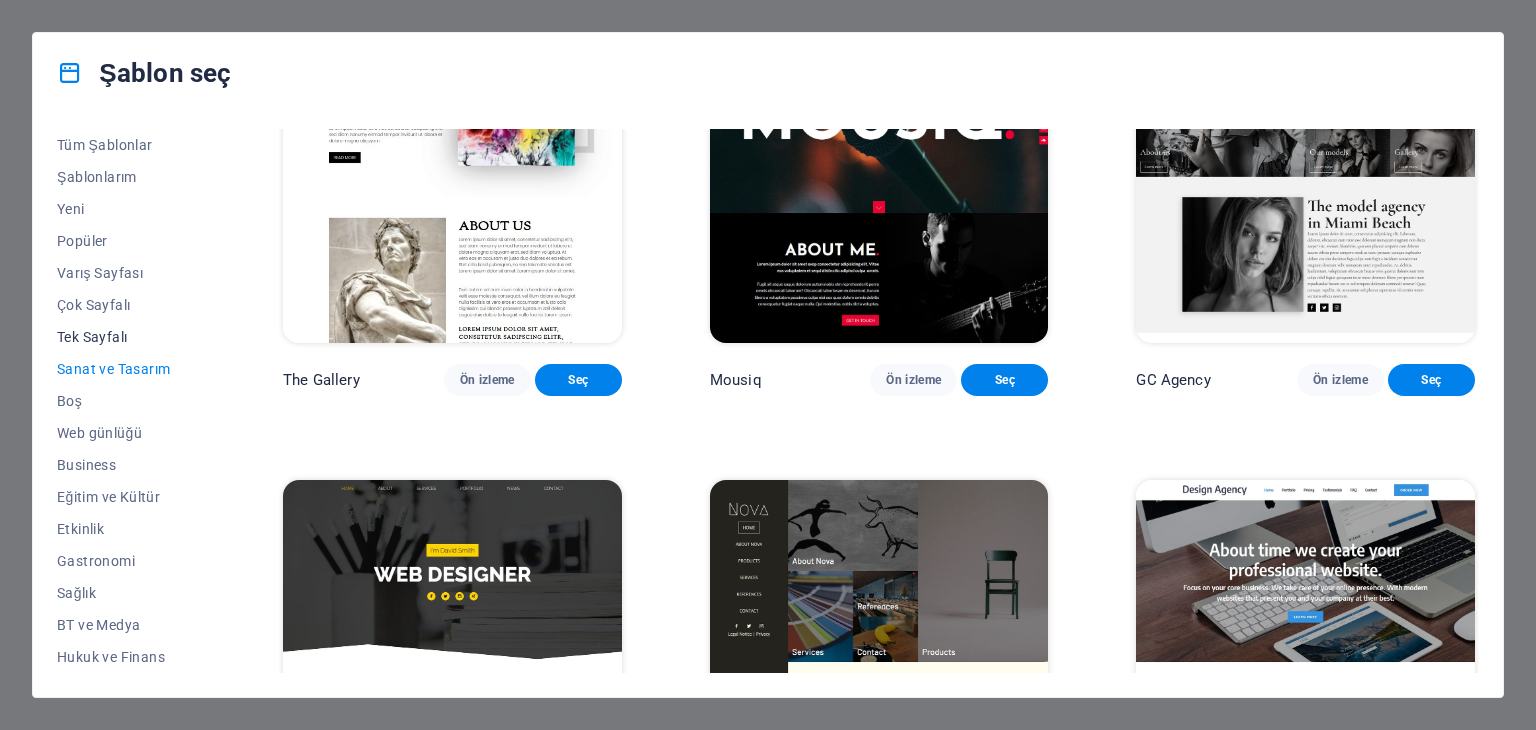 click on "Tek Sayfalı" at bounding box center (126, 337) 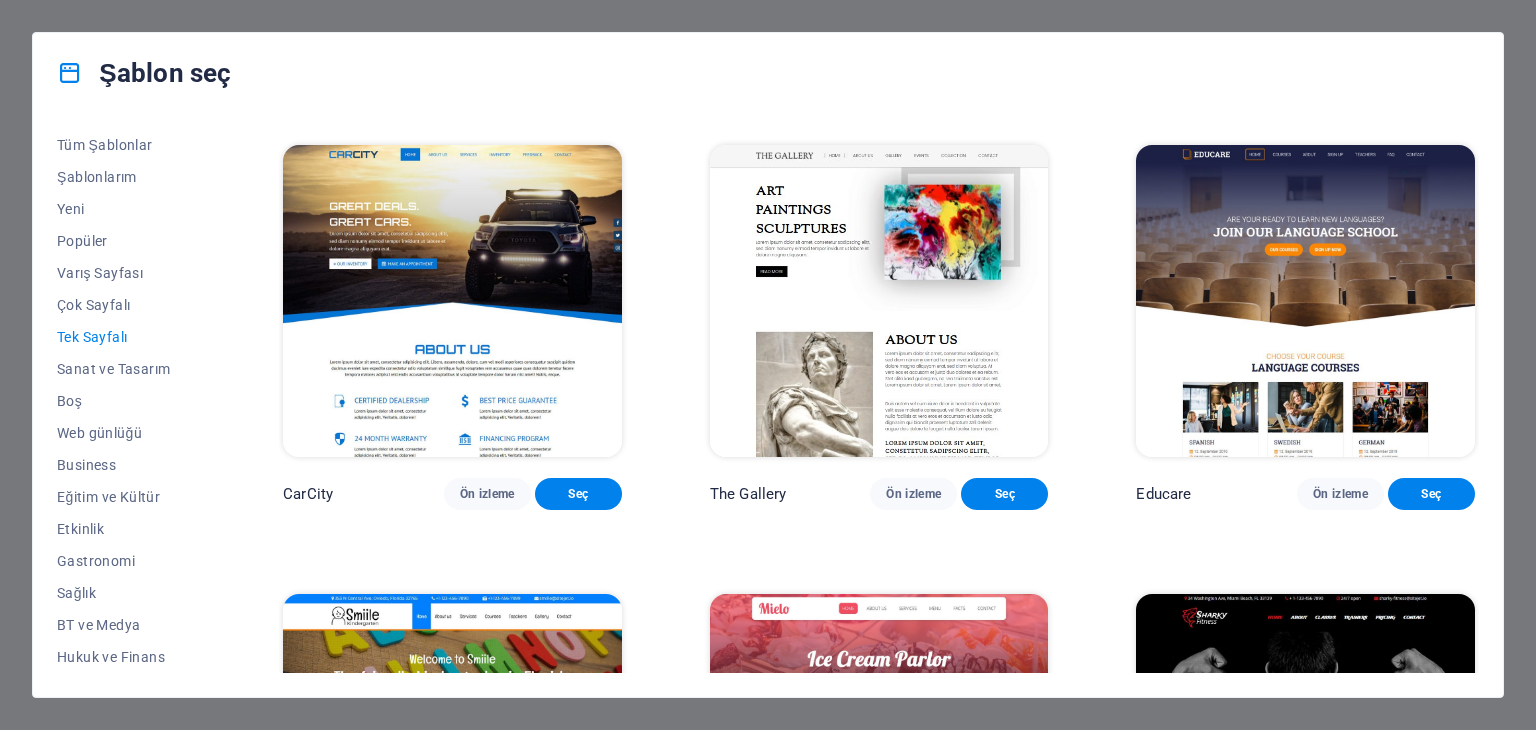 scroll, scrollTop: 5468, scrollLeft: 0, axis: vertical 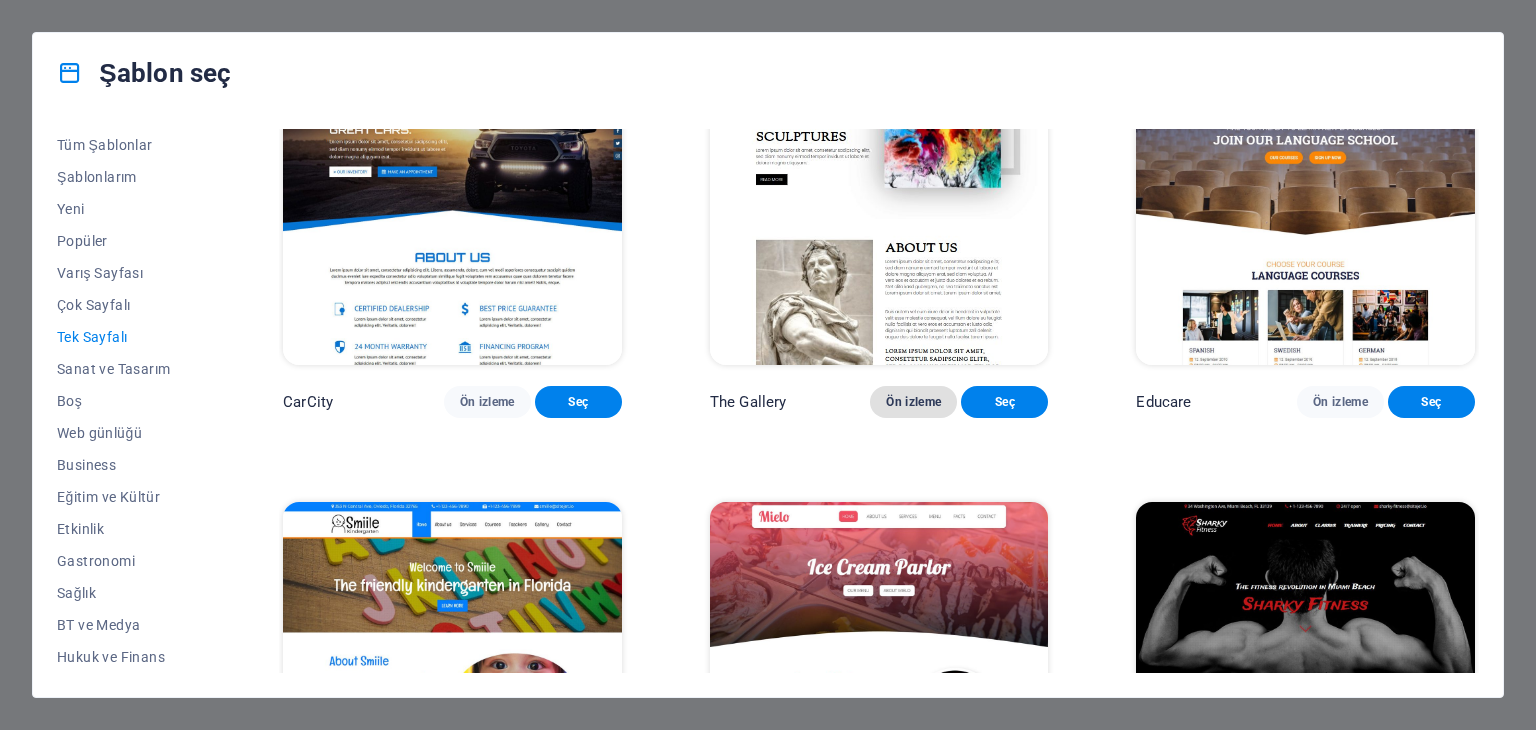 click on "Ön izleme" at bounding box center (913, 402) 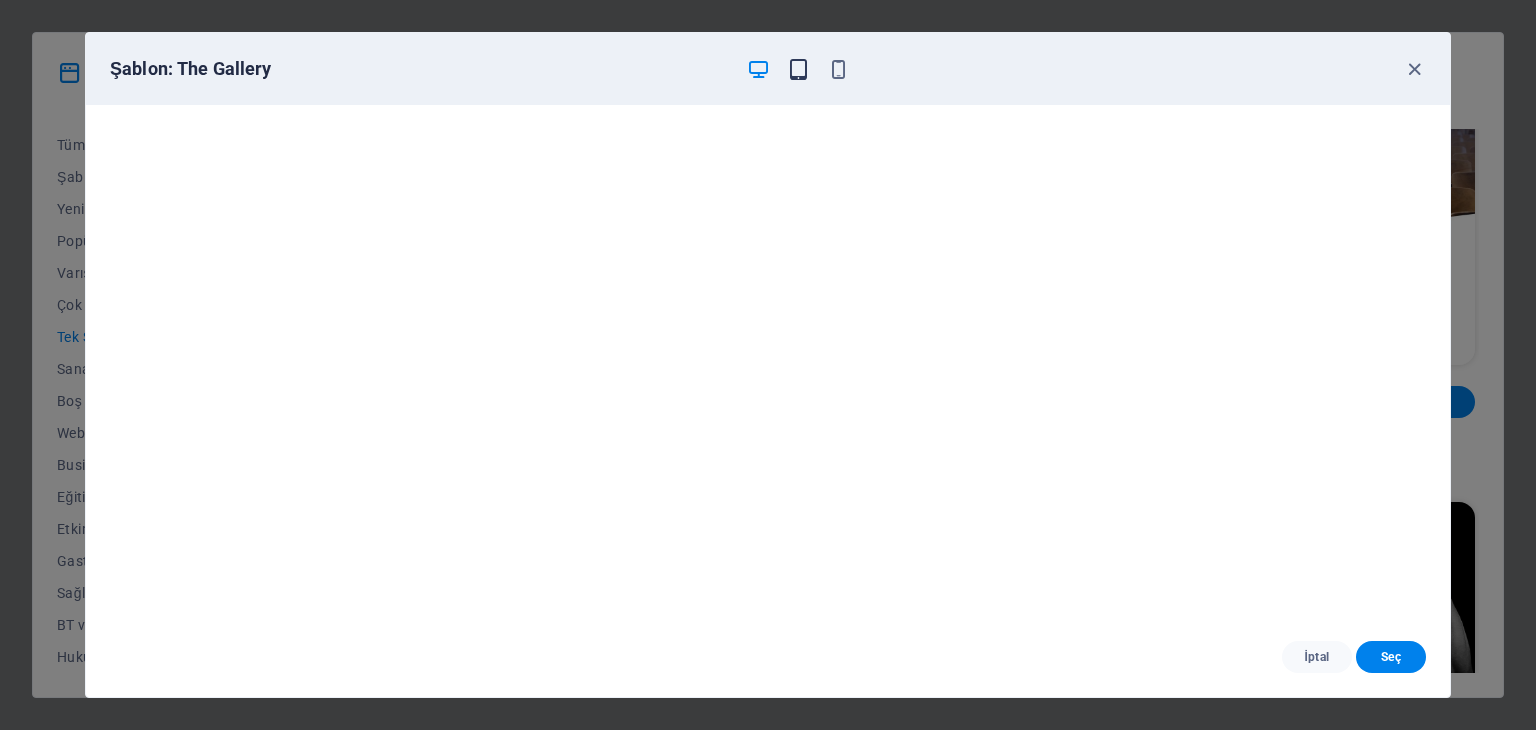 click at bounding box center [798, 69] 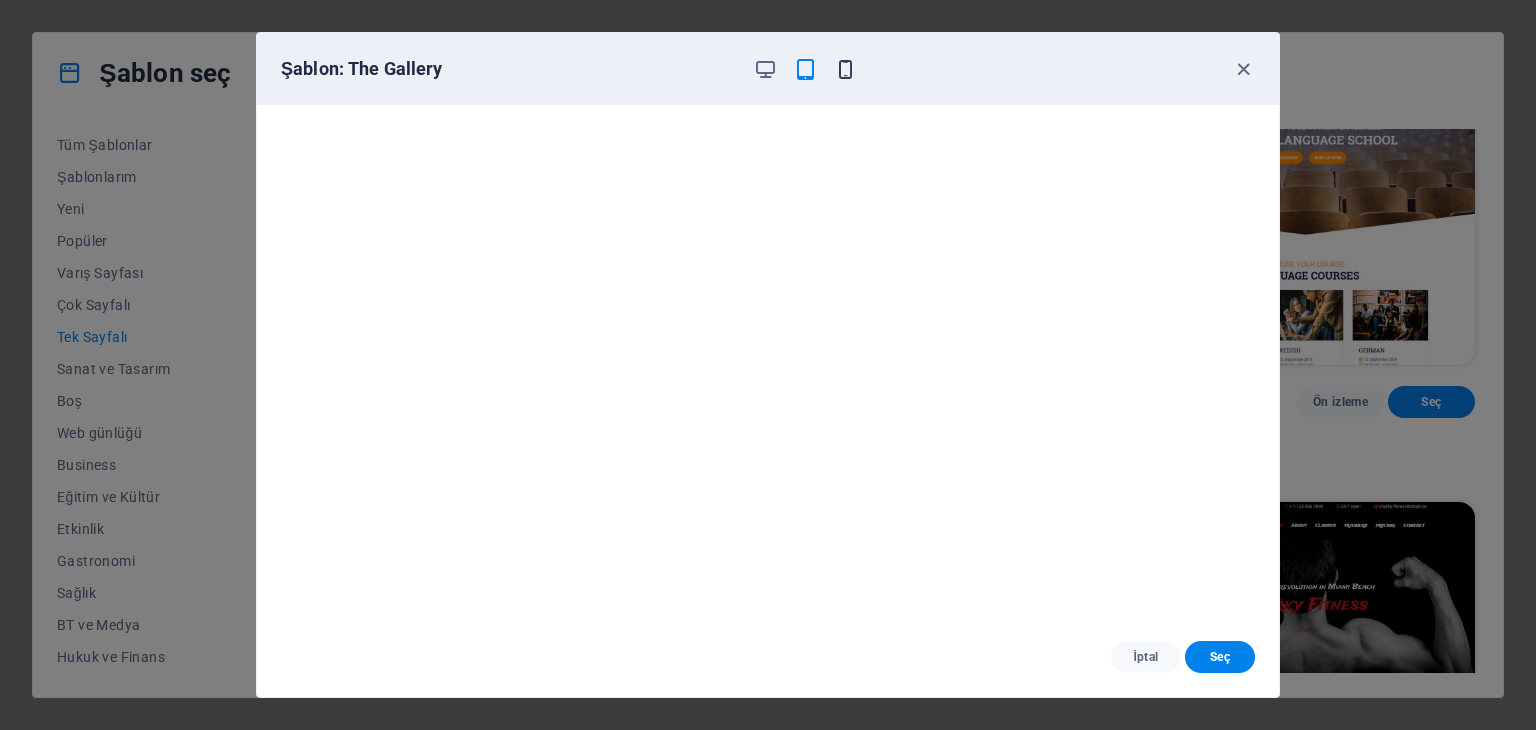 click at bounding box center (845, 69) 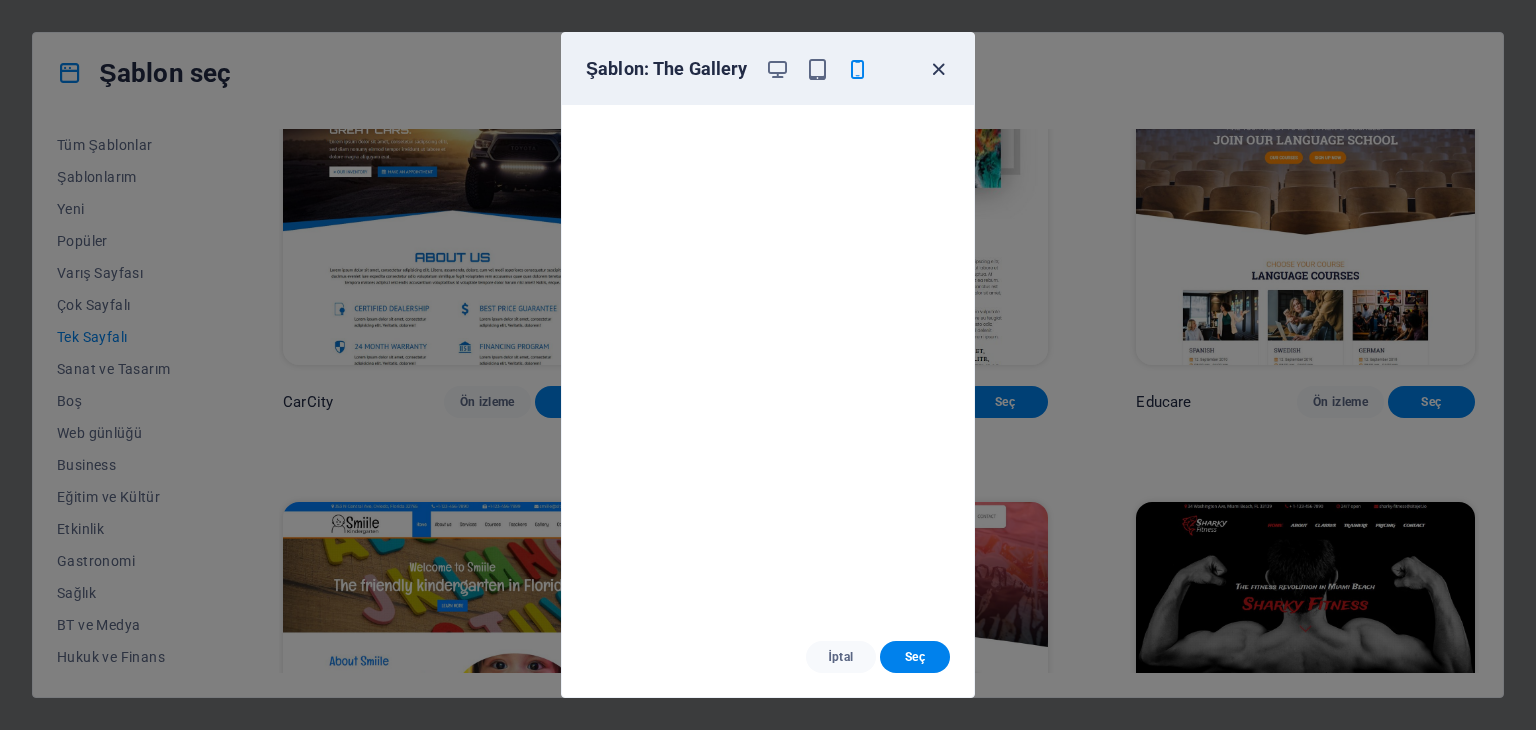 click at bounding box center (938, 69) 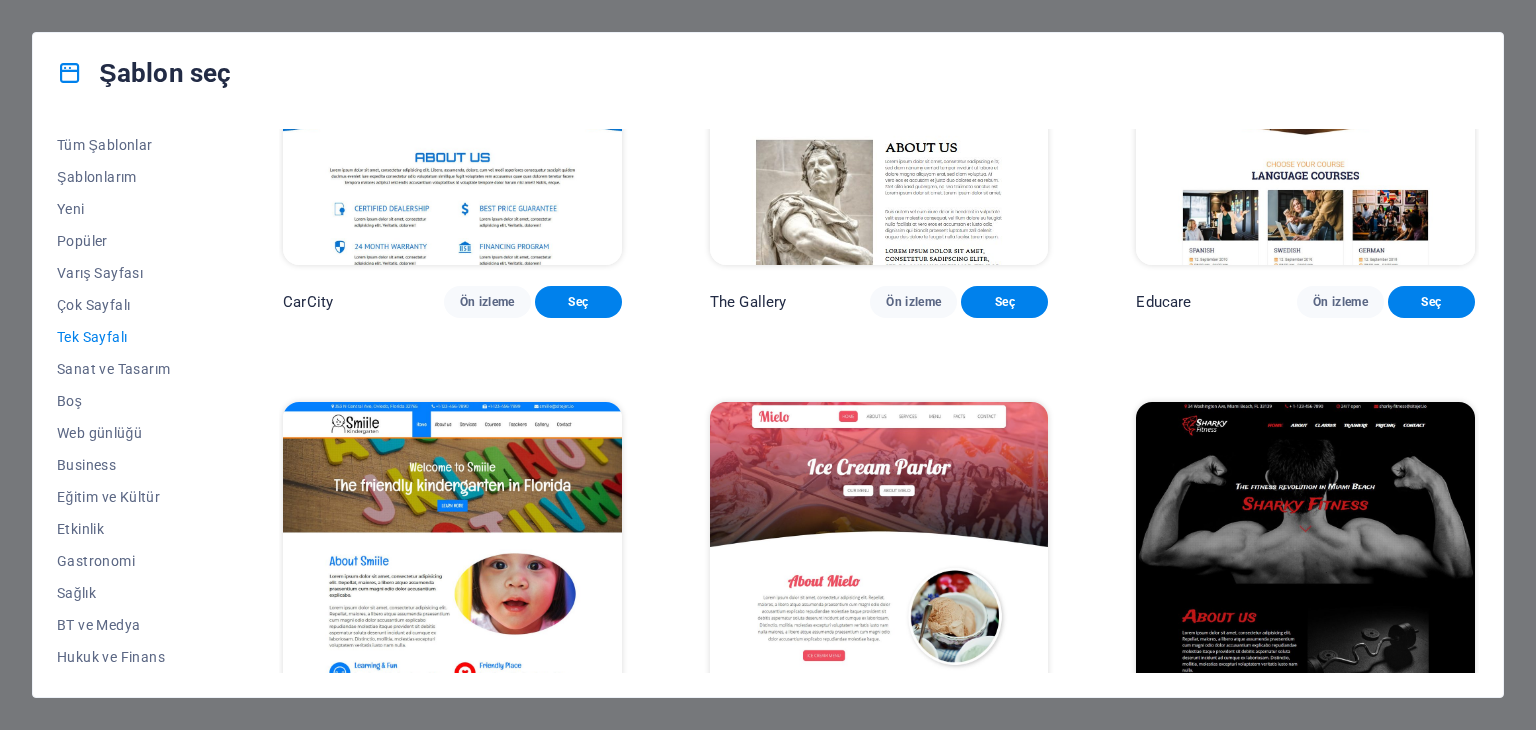 scroll, scrollTop: 5468, scrollLeft: 0, axis: vertical 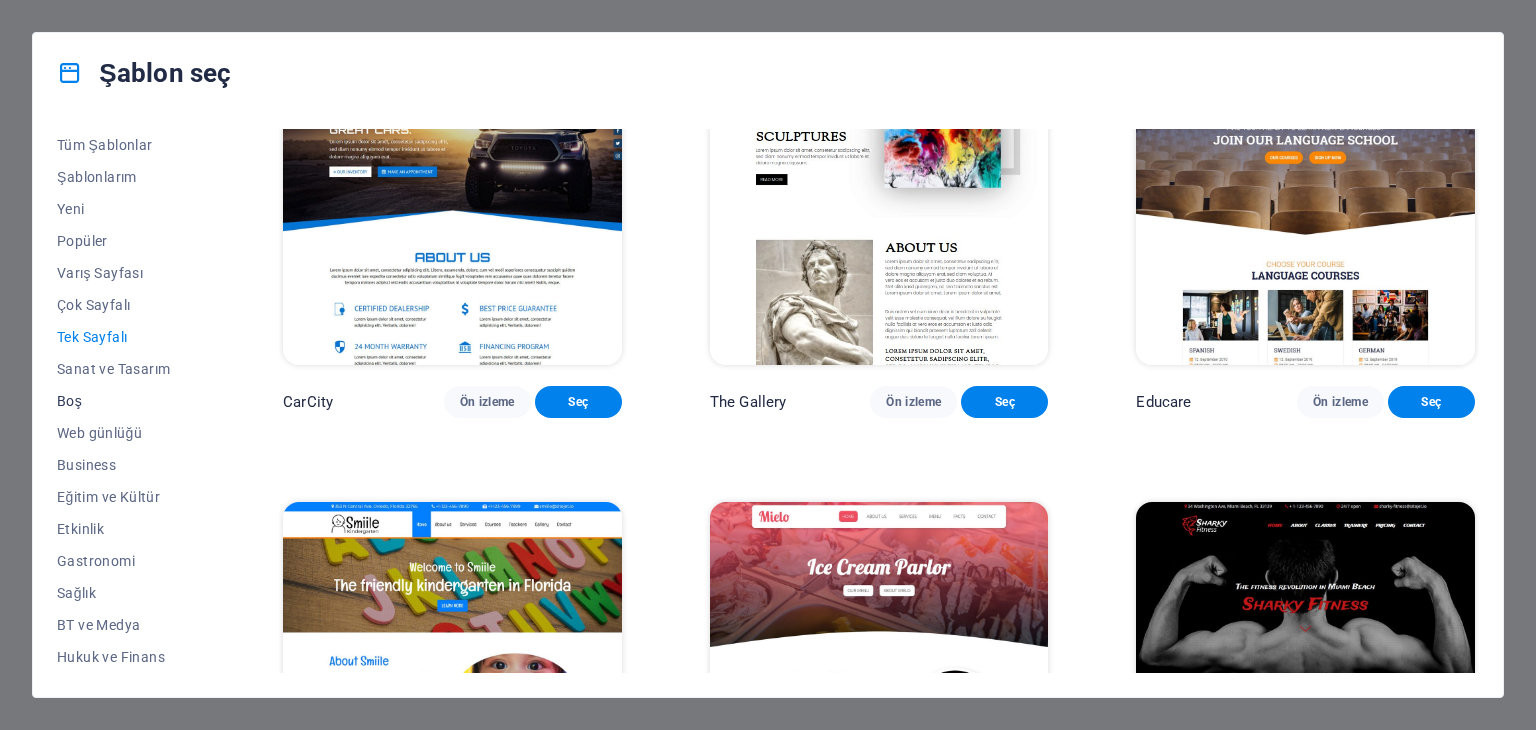 click on "Boş" at bounding box center (126, 401) 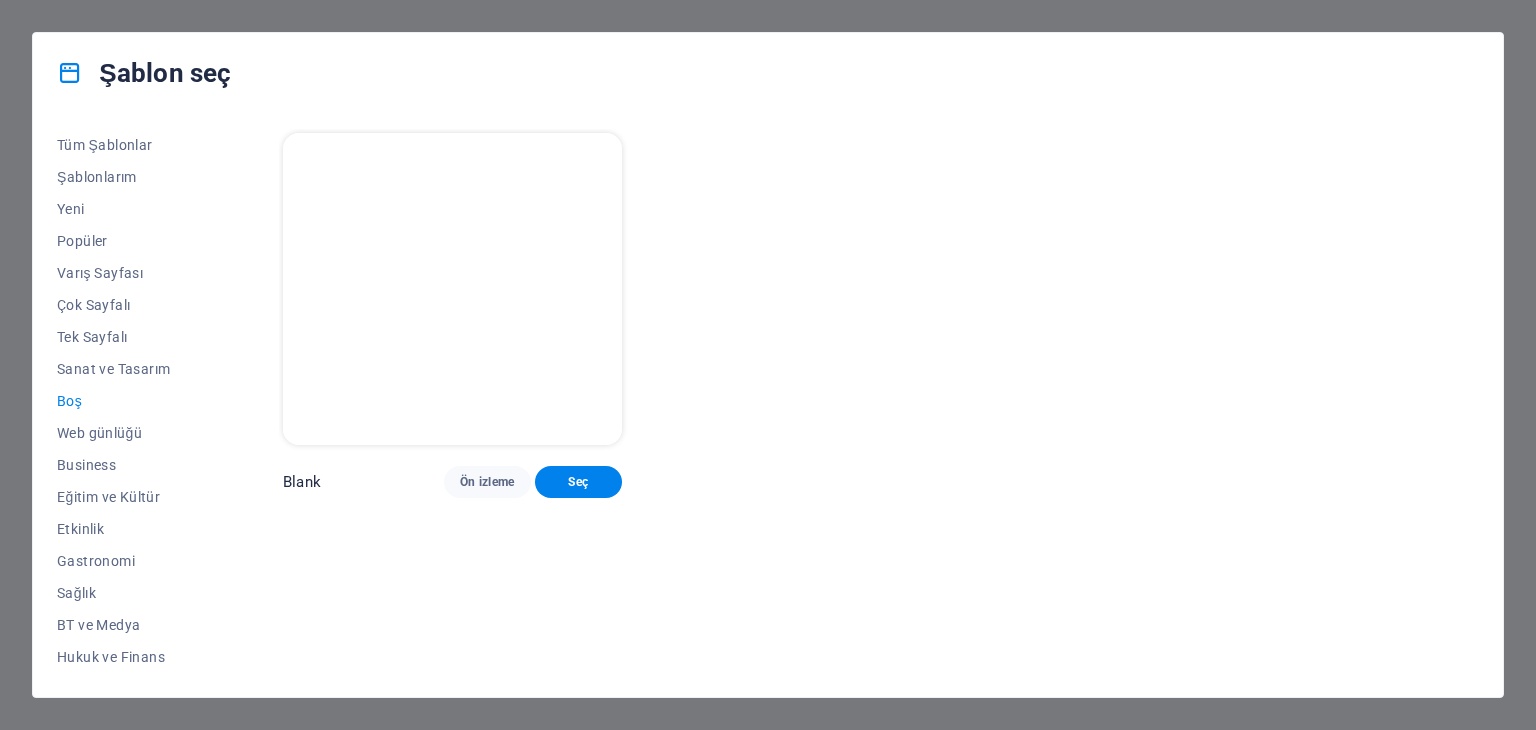 scroll, scrollTop: 0, scrollLeft: 0, axis: both 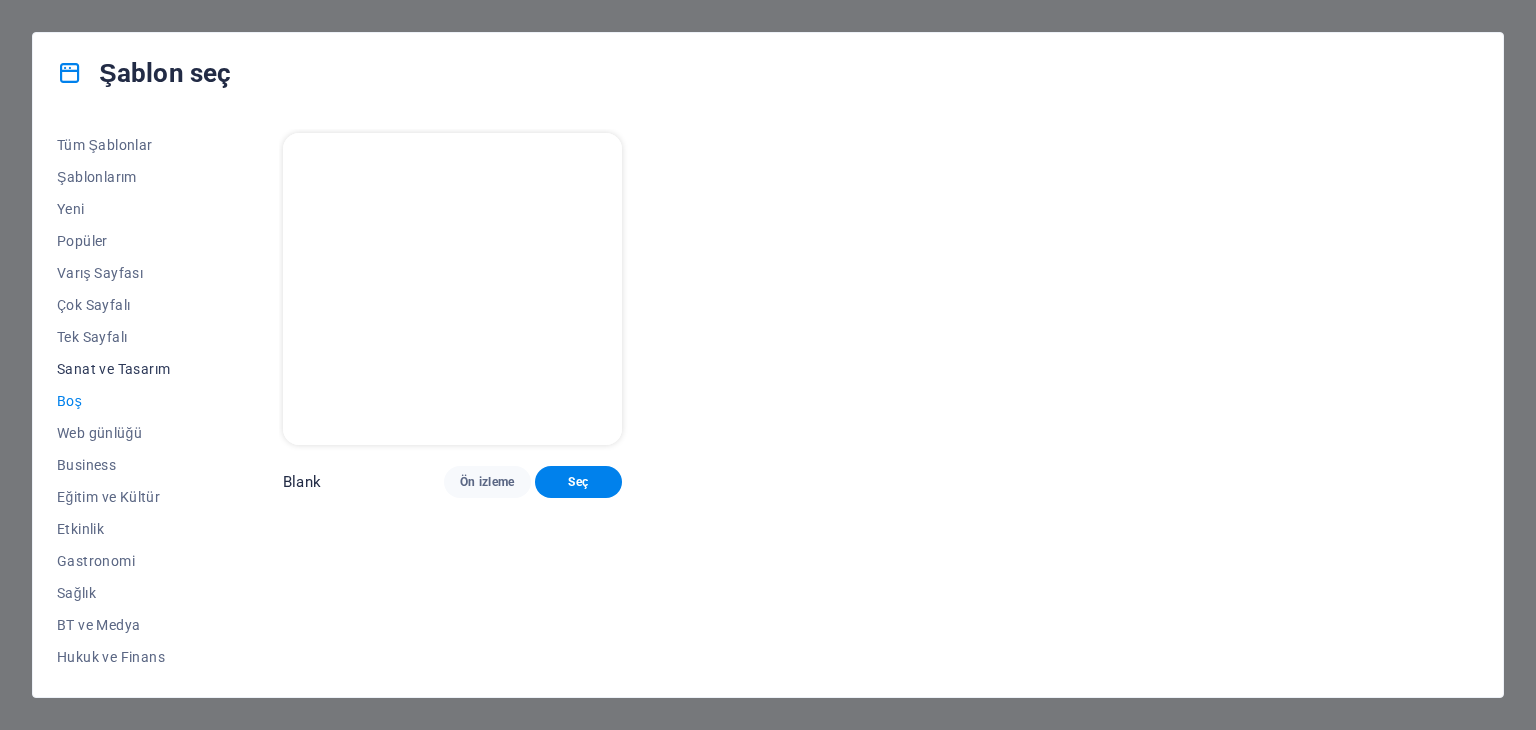 click on "Sanat ve Tasarım" at bounding box center [126, 369] 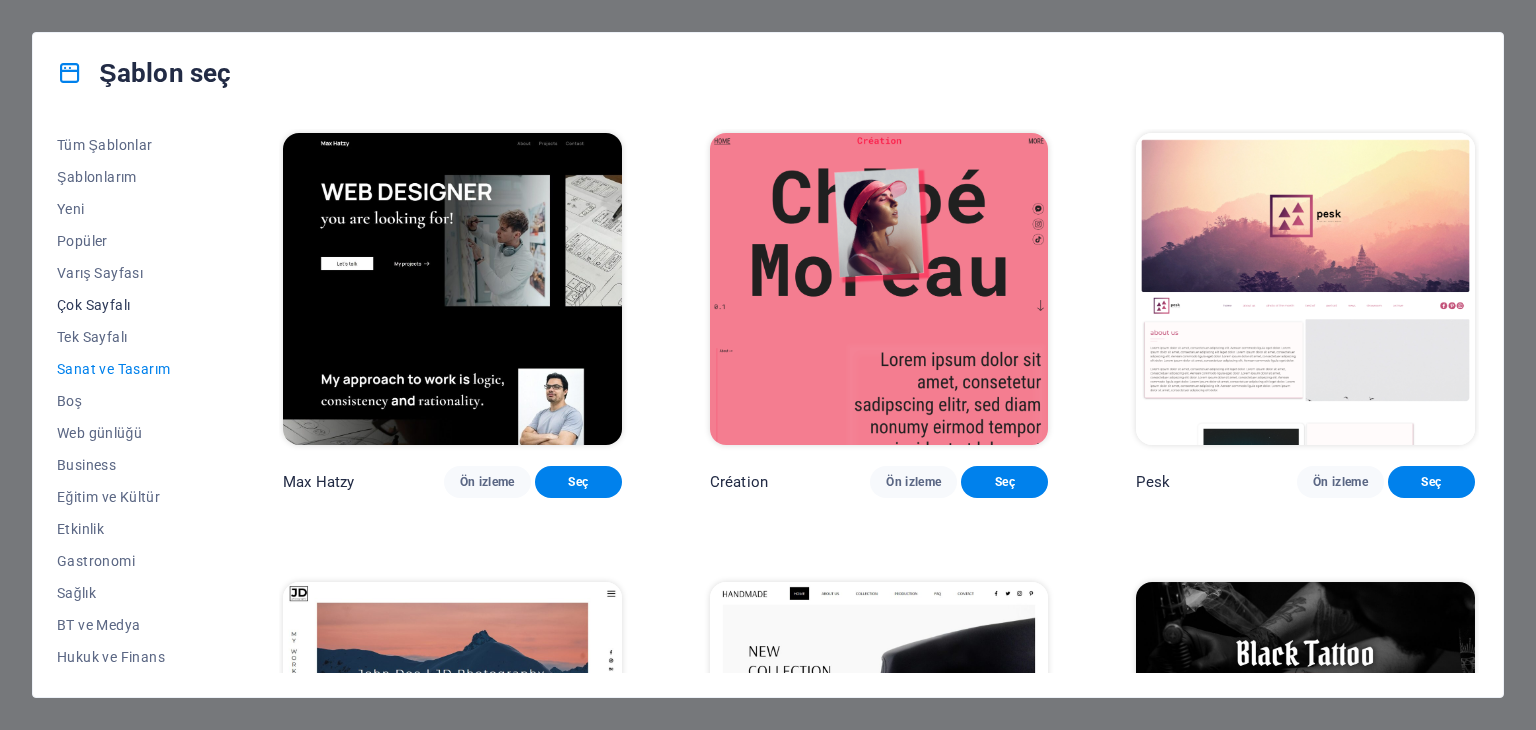 click on "Çok Sayfalı" at bounding box center [126, 305] 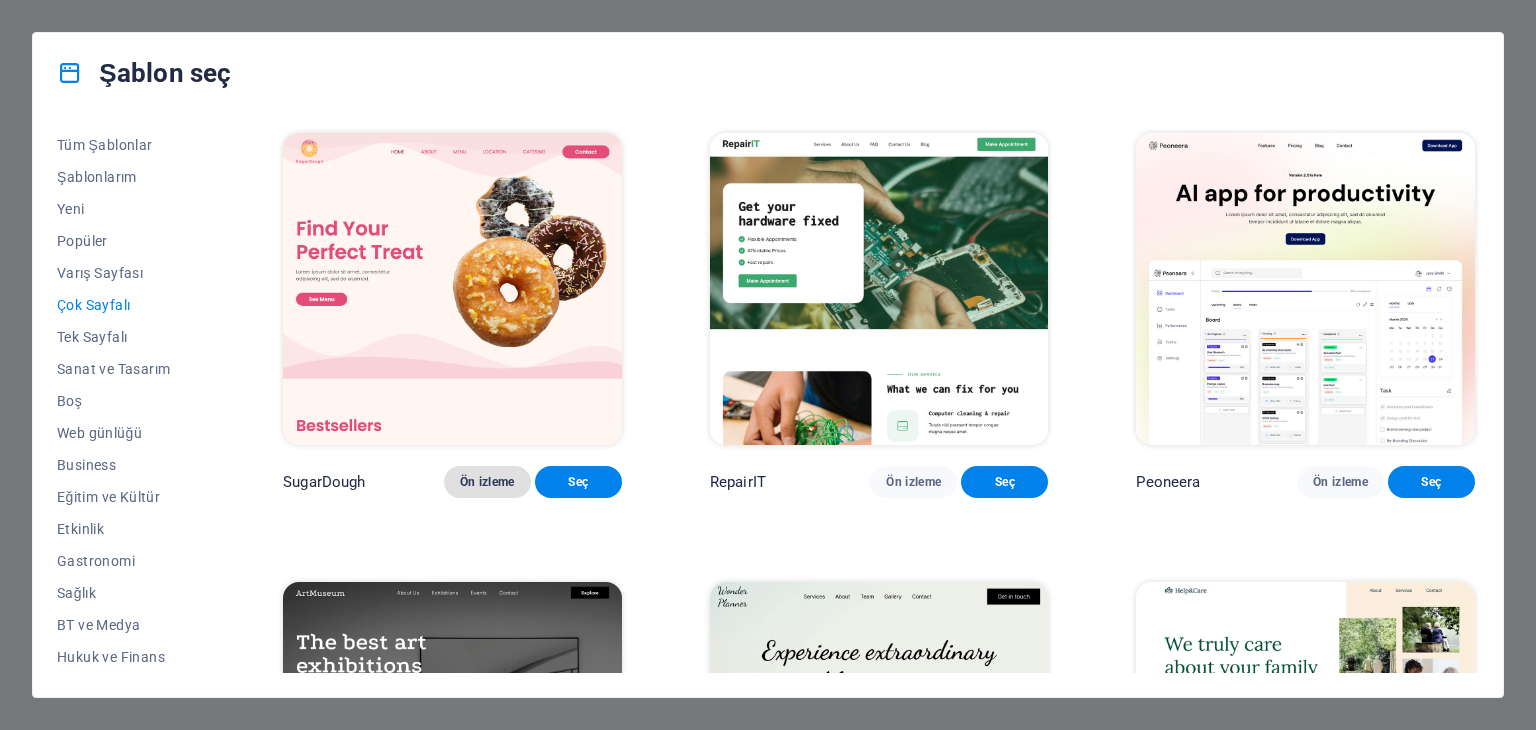 click on "Ön izleme" at bounding box center (487, 482) 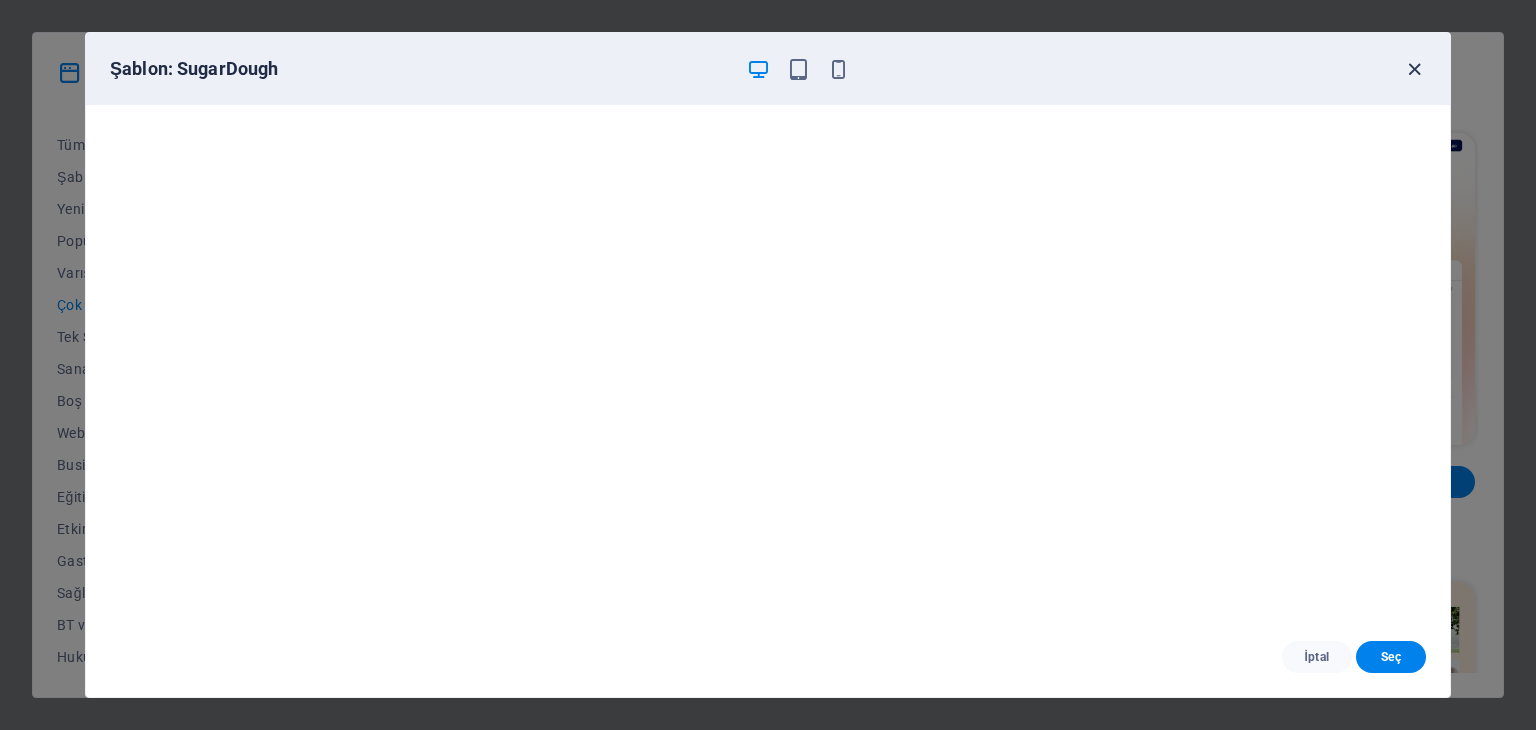 click at bounding box center [1414, 69] 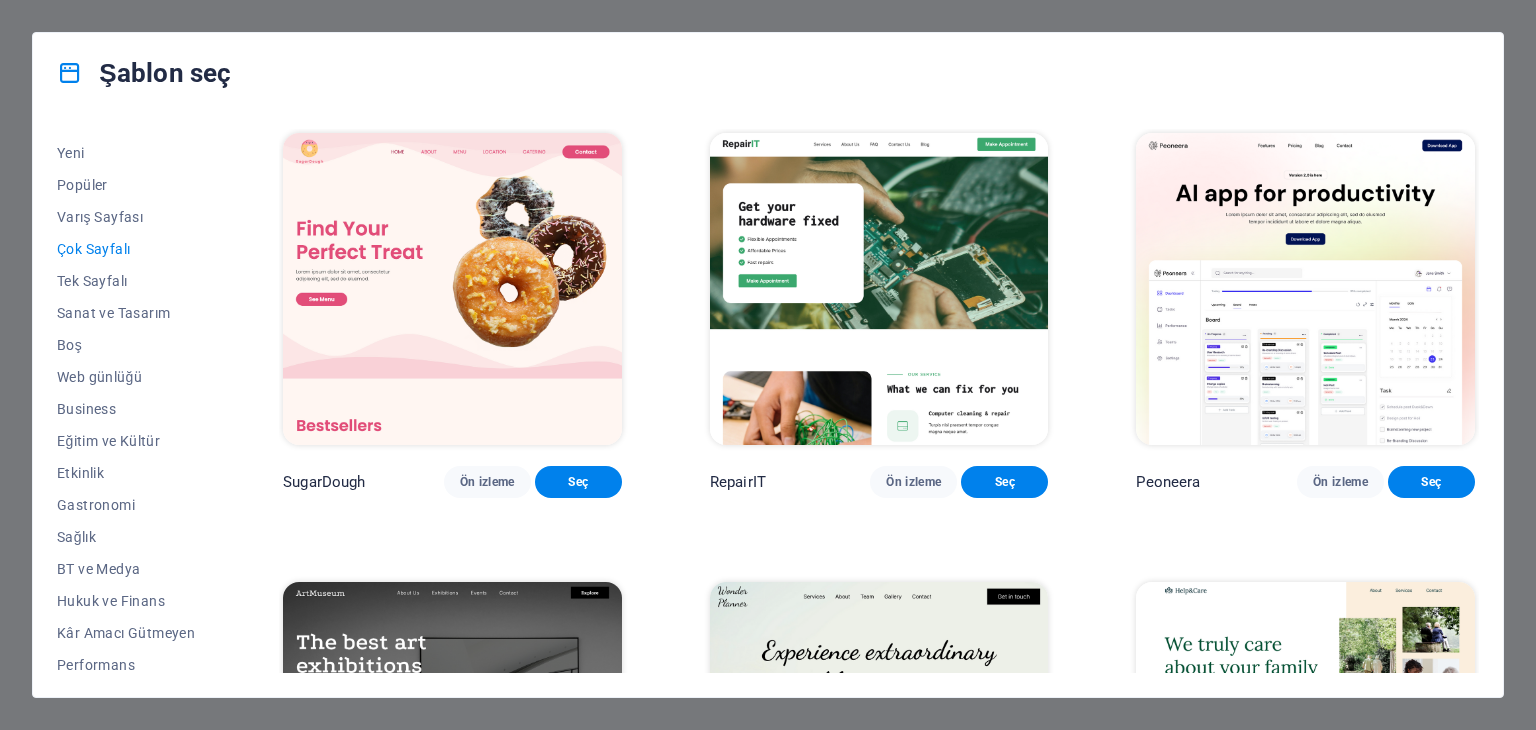 scroll, scrollTop: 0, scrollLeft: 0, axis: both 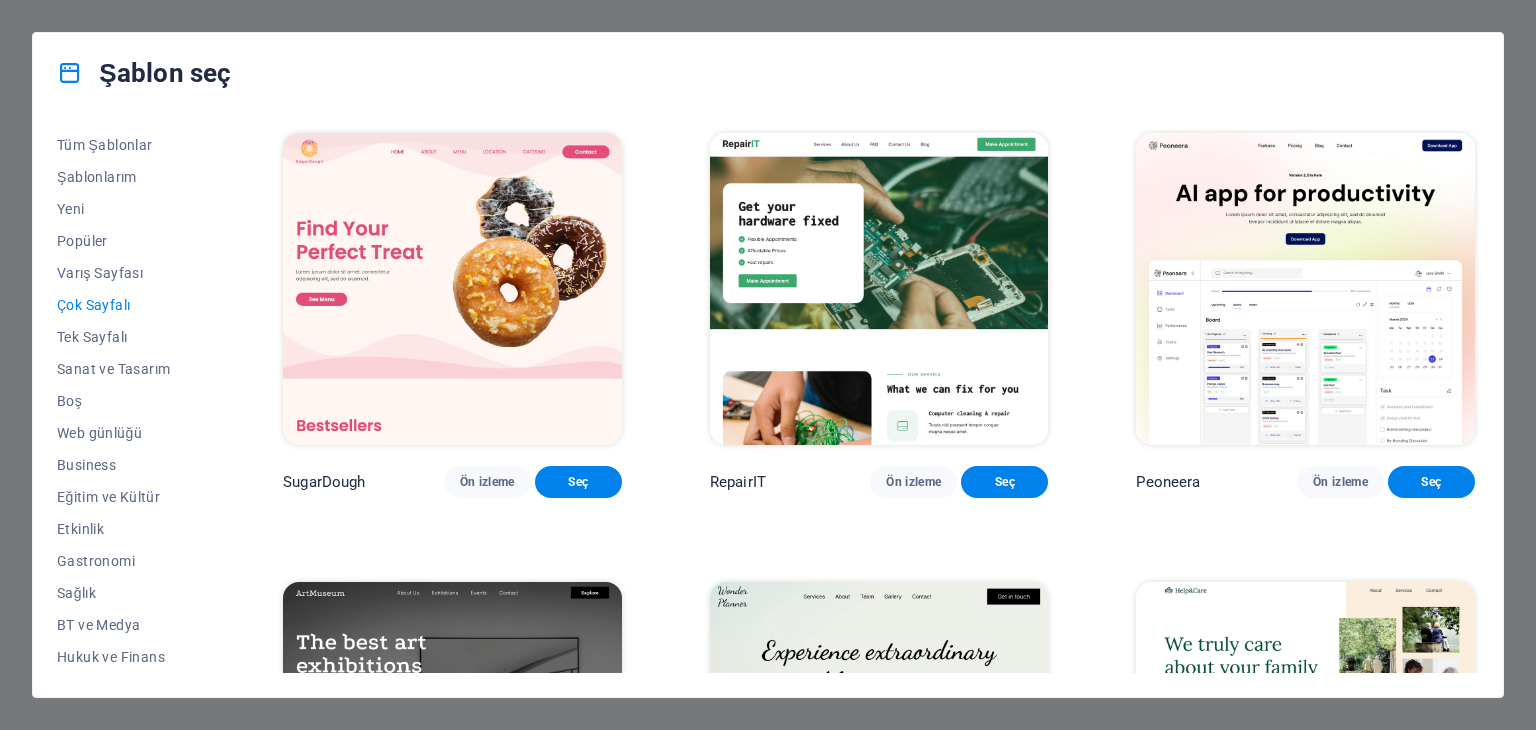click on "Şablon seç Tüm Şablonlar Şablonlarım Yeni Popüler Varış Sayfası Çok Sayfalı Tek Sayfalı Sanat ve Tasarım Boş Web günlüğü Business Eğitim ve Kültür Etkinlik Gastronomi Sağlık BT ve Medya Hukuk ve Finans Kâr Amacı Gütmeyen Performans Portfolyo Hizmetler Spor ve Güzellik Ticaret Seyahat Şema SugarDough Ön izleme Seç RepairIT Ön izleme Seç Peoneera Ön izleme Seç Art Museum Ön izleme Seç Wonder Planner Ön izleme Seç Help & Care Ön izleme Seç Academix Ön izleme Seç BIG Barber Shop Ön izleme Seç Health & Food Ön izleme Seç The Beauty Temple Ön izleme Seç WeTrain Ön izleme Seç Delicioso Ön izleme Seç Dream Garden Ön izleme Seç LumeDeAqua Ön izleme Seç Pets Care Ön izleme Seç SafeSpace Ön izleme Seç Midnight Rain Bar Ön izleme Seç Estator Ön izleme Seç Health Group Ön izleme Seç MakeIt Agency Ön izleme Seç WeSpa Ön izleme Seç CoffeeScience Ön izleme Seç CoachLife Ön izleme Seç Cafe de Oceana Ön izleme Seç Denteeth Ön izleme Seç Le Hair Seç" at bounding box center (768, 365) 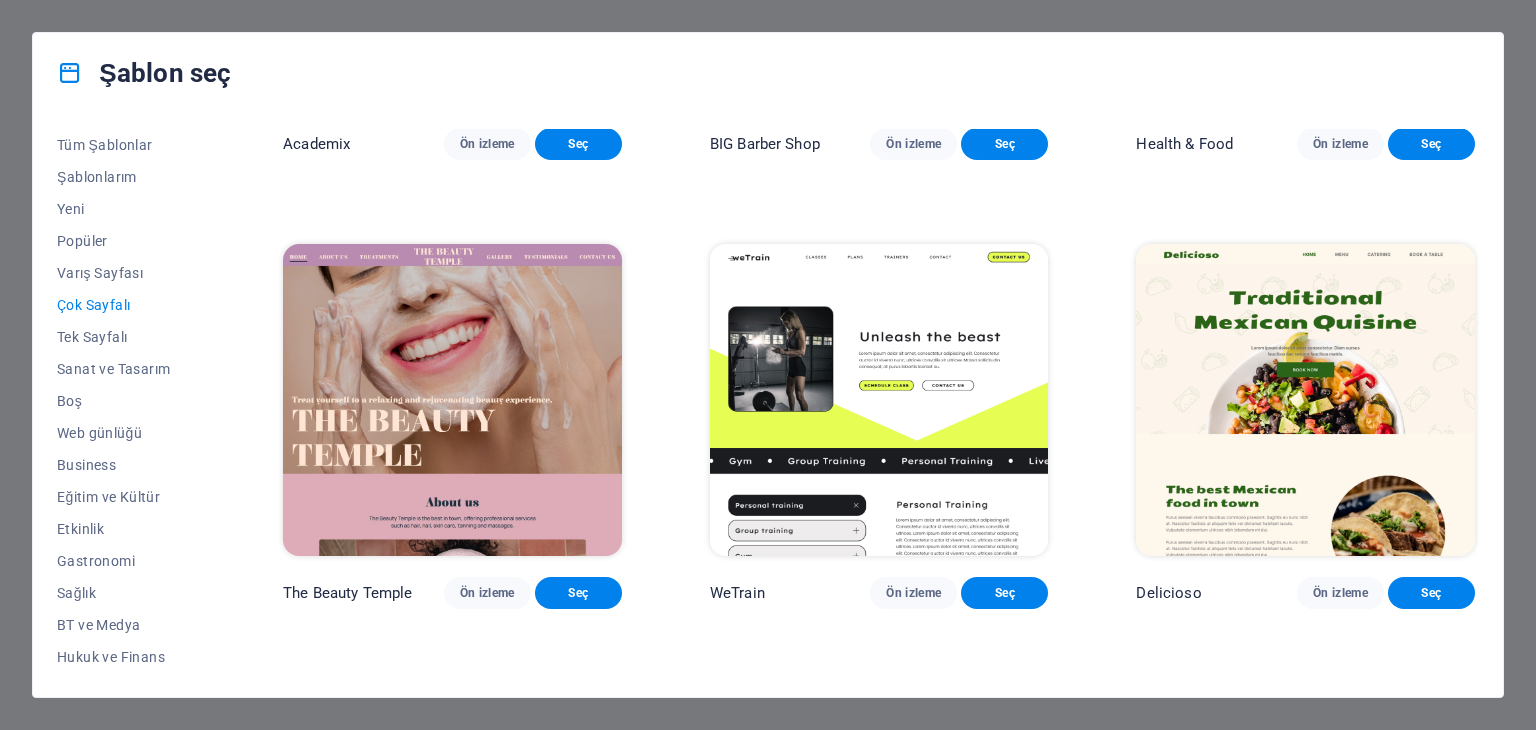 scroll, scrollTop: 1200, scrollLeft: 0, axis: vertical 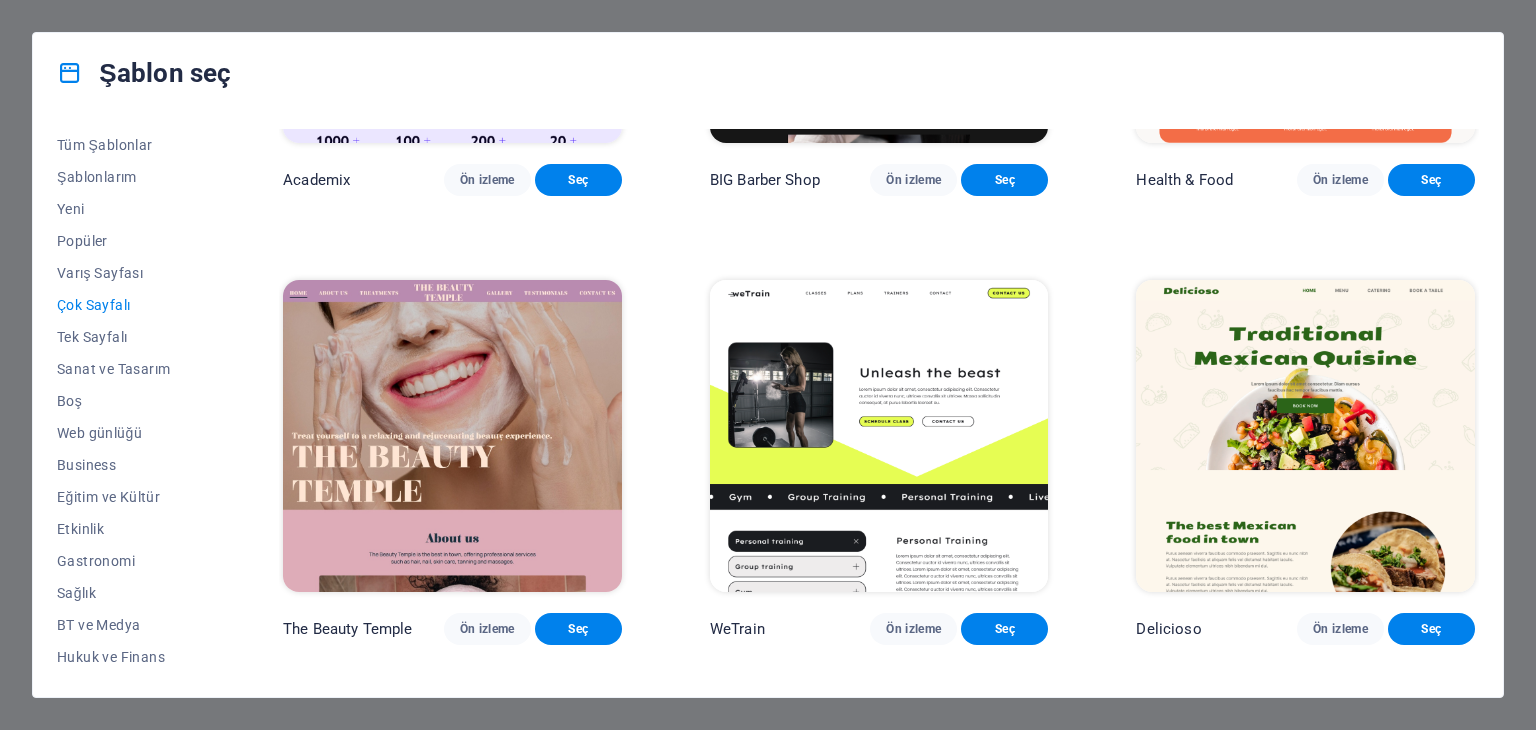 click on "Şablon seç Tüm Şablonlar Şablonlarım Yeni Popüler Varış Sayfası Çok Sayfalı Tek Sayfalı Sanat ve Tasarım Boş Web günlüğü Business Eğitim ve Kültür Etkinlik Gastronomi Sağlık BT ve Medya Hukuk ve Finans Kâr Amacı Gütmeyen Performans Portfolyo Hizmetler Spor ve Güzellik Ticaret Seyahat Şema SugarDough Ön izleme Seç RepairIT Ön izleme Seç Peoneera Ön izleme Seç Art Museum Ön izleme Seç Wonder Planner Ön izleme Seç Help & Care Ön izleme Seç Academix Ön izleme Seç BIG Barber Shop Ön izleme Seç Health & Food Ön izleme Seç The Beauty Temple Ön izleme Seç WeTrain Ön izleme Seç Delicioso Ön izleme Seç Dream Garden Ön izleme Seç LumeDeAqua Ön izleme Seç Pets Care Ön izleme Seç SafeSpace Ön izleme Seç Midnight Rain Bar Ön izleme Seç Estator Ön izleme Seç Health Group Ön izleme Seç MakeIt Agency Ön izleme Seç WeSpa Ön izleme Seç CoffeeScience Ön izleme Seç CoachLife Ön izleme Seç Cafe de Oceana Ön izleme Seç Denteeth Ön izleme Seç Le Hair Seç" at bounding box center (768, 365) 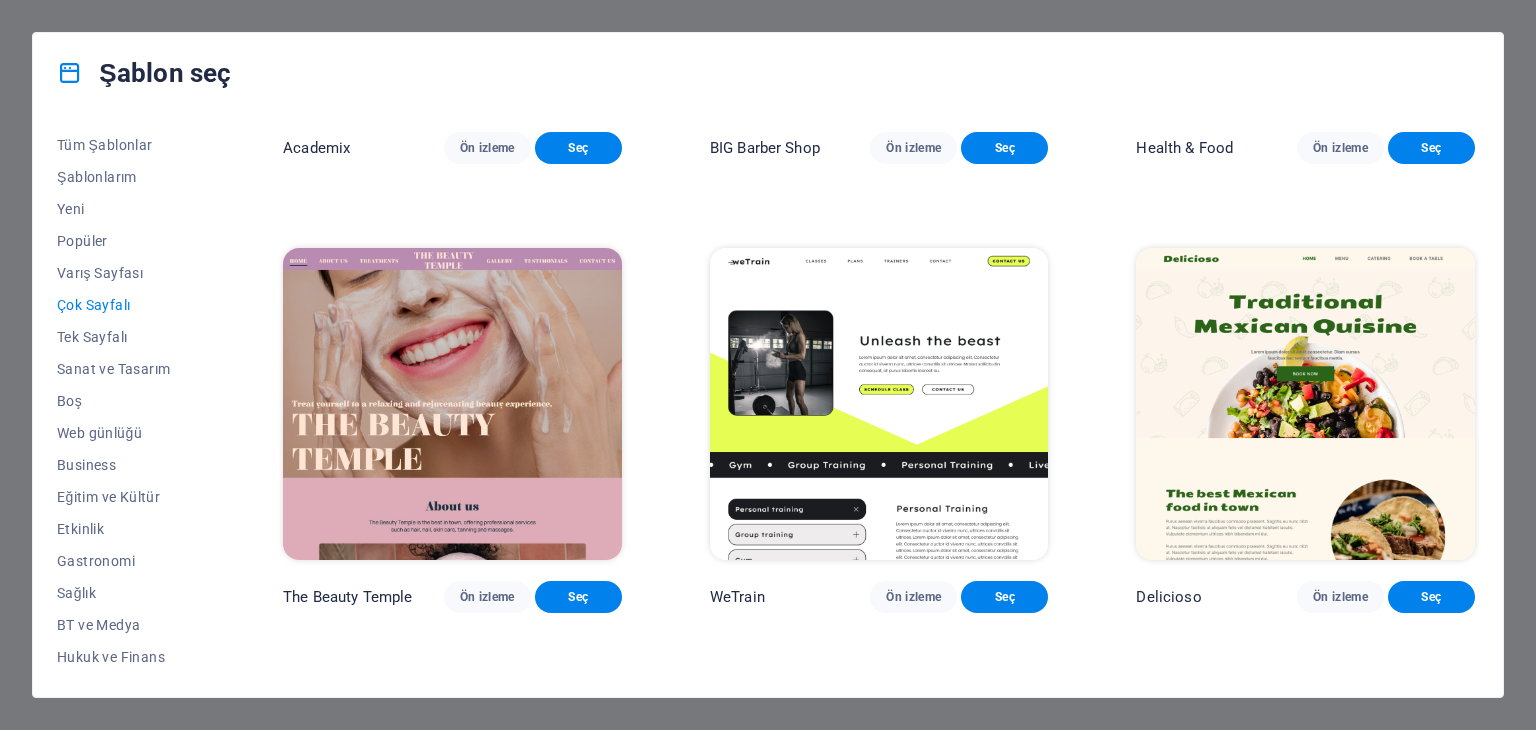 scroll, scrollTop: 1000, scrollLeft: 0, axis: vertical 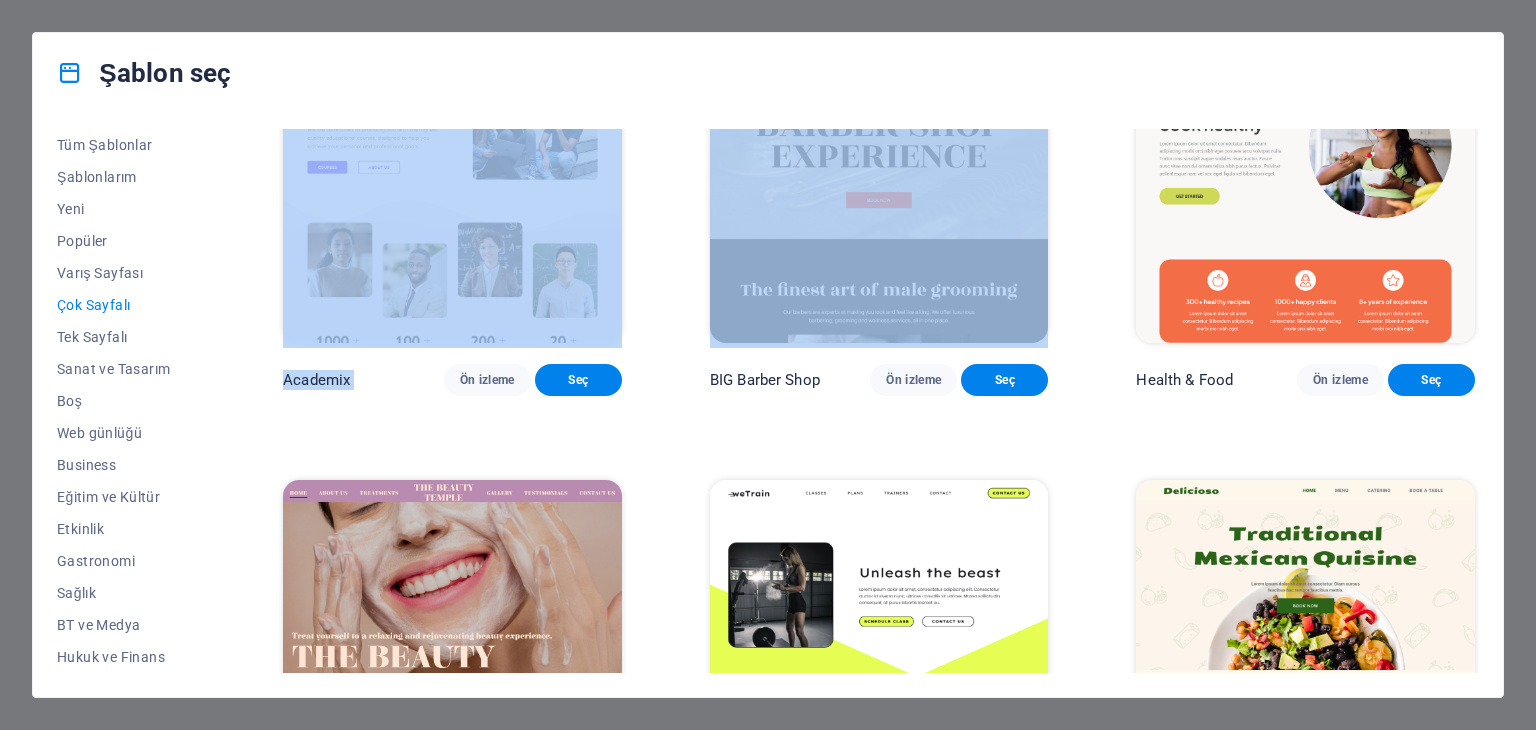 drag, startPoint x: 1030, startPoint y: 47, endPoint x: 960, endPoint y: 150, distance: 124.53513 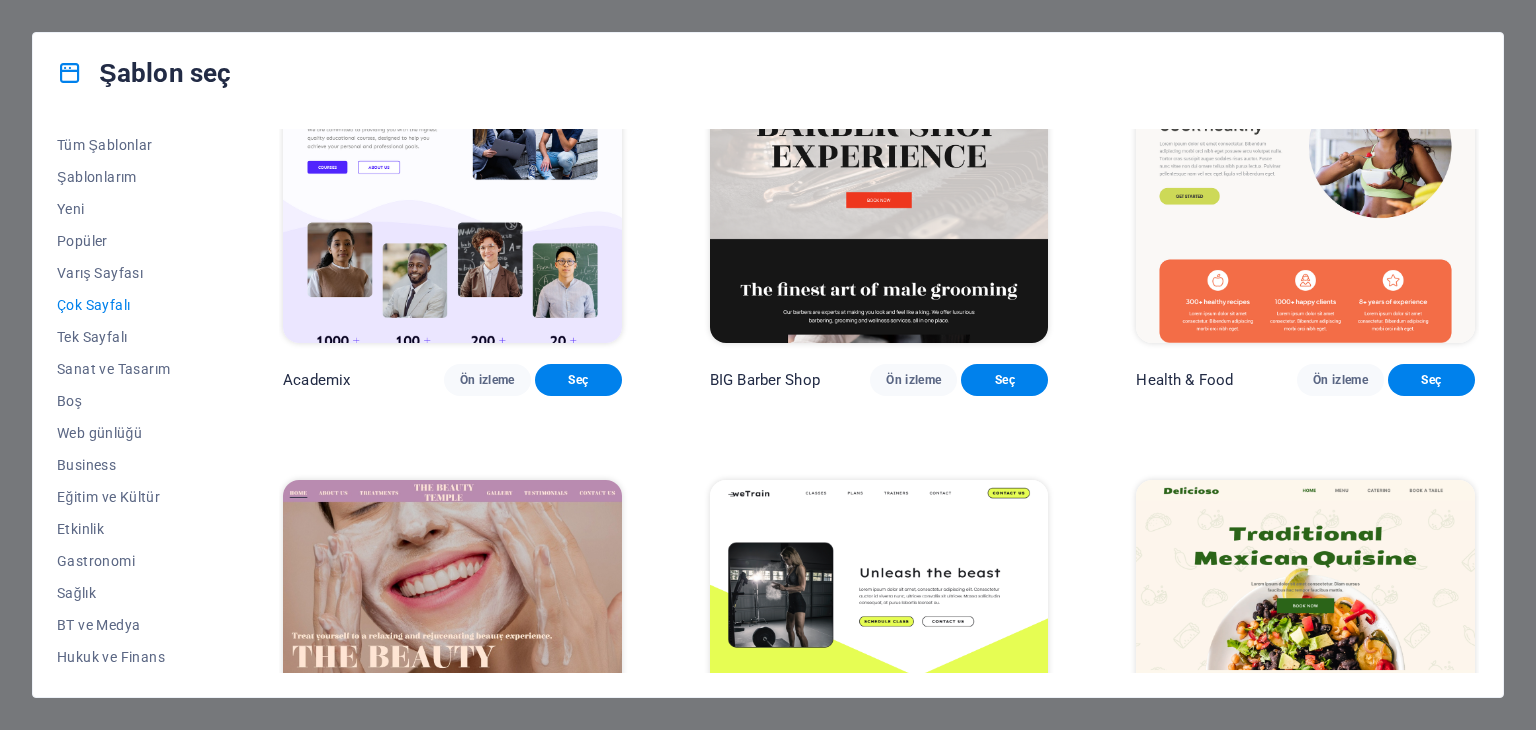 click at bounding box center [70, 73] 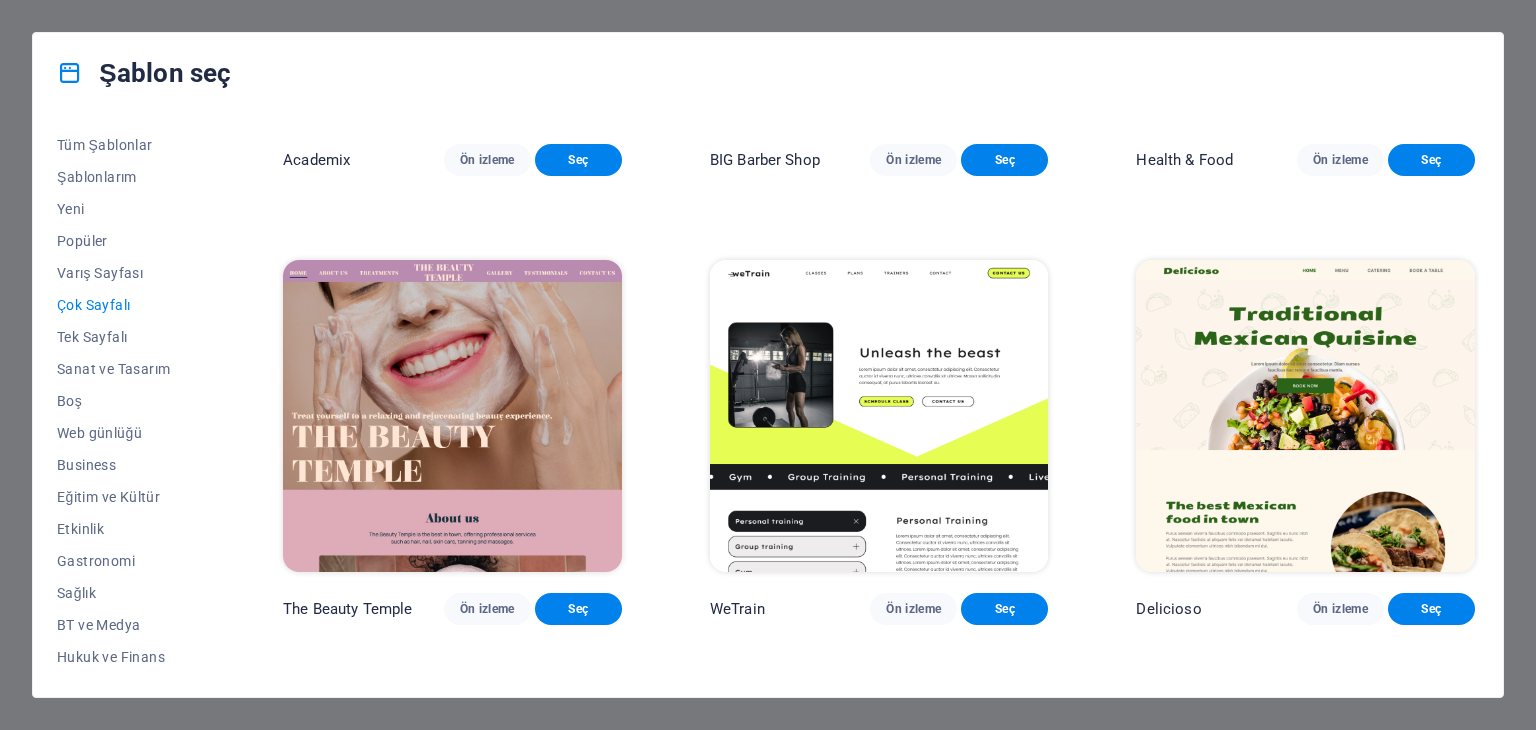 scroll, scrollTop: 1400, scrollLeft: 0, axis: vertical 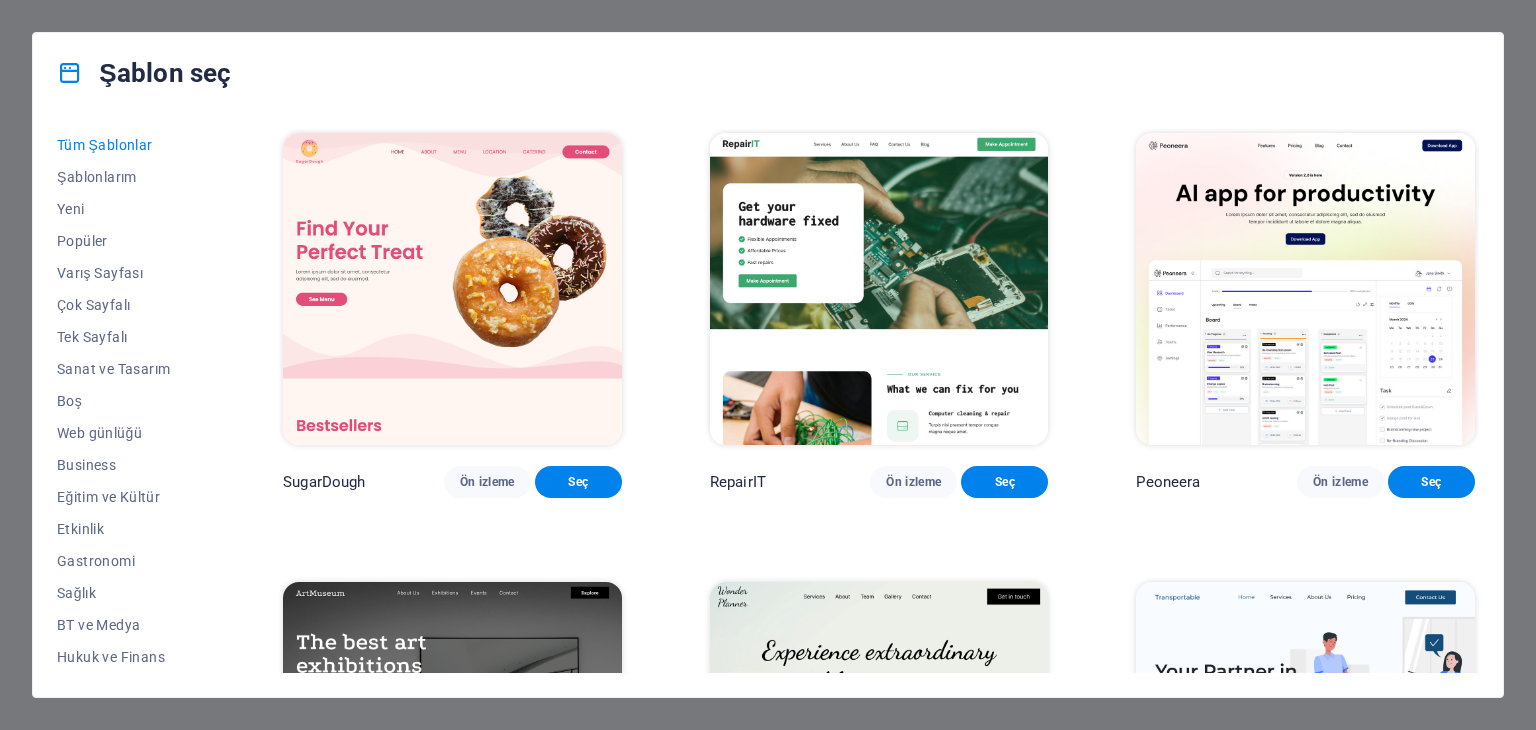 click on "Şablon seç Tüm Şablonlar Şablonlarım Yeni Popüler Varış Sayfası Çok Sayfalı Tek Sayfalı Sanat ve Tasarım Boş Web günlüğü Business Eğitim ve Kültür Etkinlik Gastronomi Sağlık BT ve Medya Hukuk ve Finans Kâr Amacı Gütmeyen Performans Portfolyo Hizmetler Spor ve Güzellik Ticaret Seyahat Şema SugarDough Ön izleme Seç RepairIT Ön izleme Seç Peoneera Ön izleme Seç Art Museum Ön izleme Seç Wonder Planner Ön izleme Seç Transportable Ön izleme Seç S&L Ön izleme Seç WePaint Ön izleme Seç Eco-Con Ön izleme Seç MeetUp Ön izleme Seç Help & Care Ön izleme Seç Podcaster Ön izleme Seç Academix Ön izleme Seç BIG Barber Shop Ön izleme Seç Health & Food Ön izleme Seç UrbanNest Interiors Ön izleme Seç Green Change Ön izleme Seç The Beauty Temple Ön izleme Seç WeTrain Ön izleme Seç Cleaner Ön izleme Seç Johanna James Ön izleme Seç Delicioso Ön izleme Seç Dream Garden Ön izleme Seç LumeDeAqua Ön izleme Seç Pets Care Ön izleme Seç SafeSpace Ön izleme" at bounding box center (768, 365) 